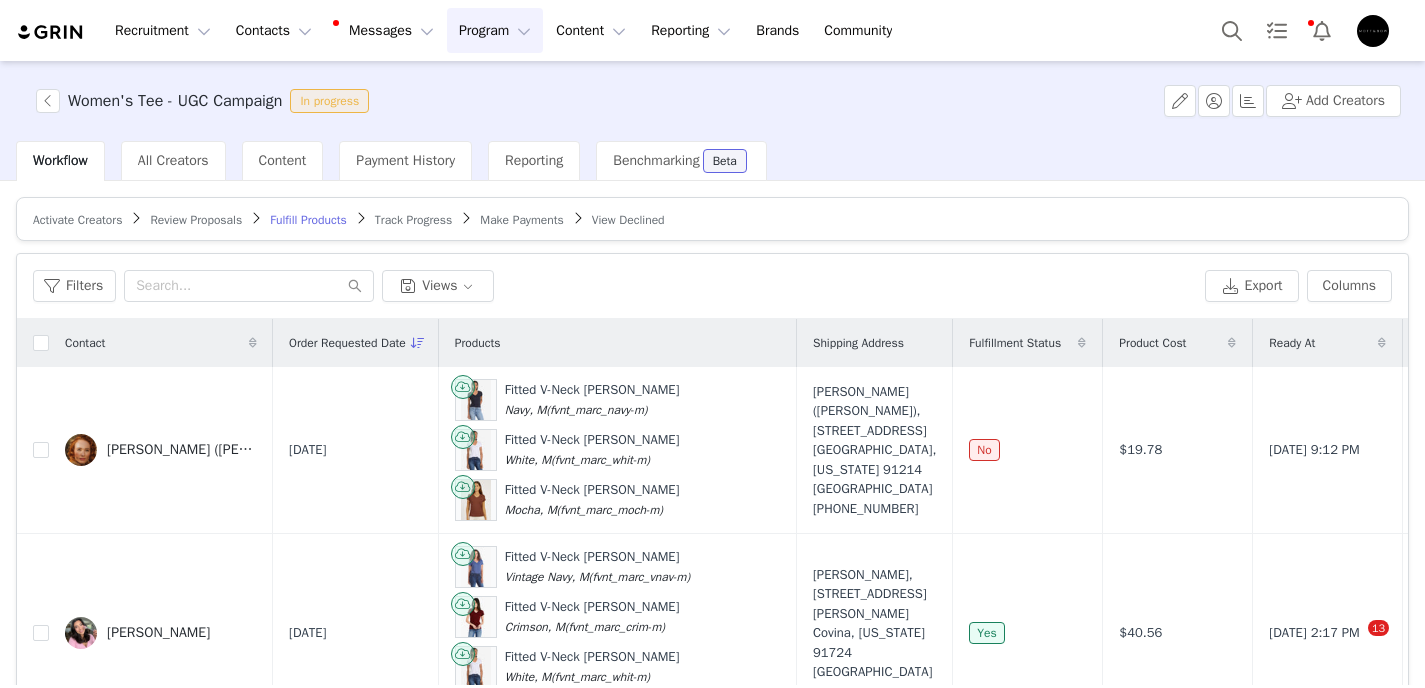 scroll, scrollTop: 0, scrollLeft: 0, axis: both 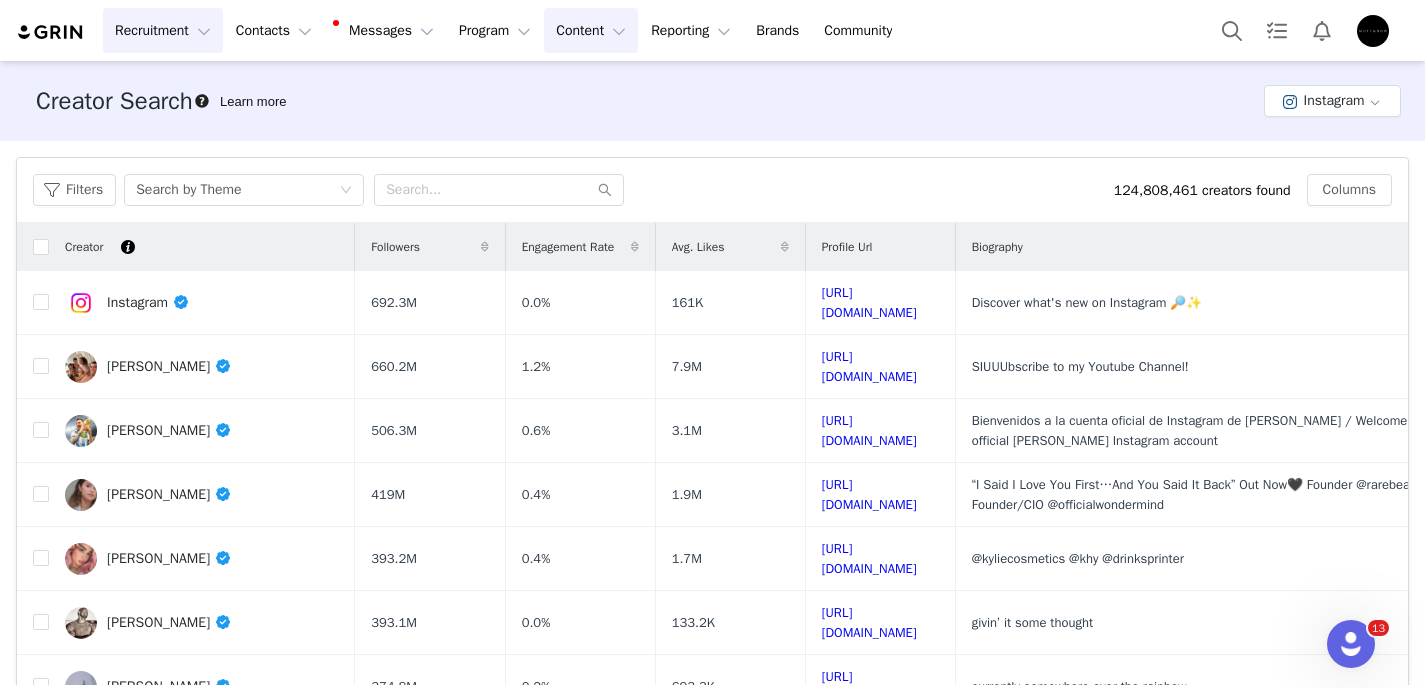 click on "Content Content" at bounding box center (591, 30) 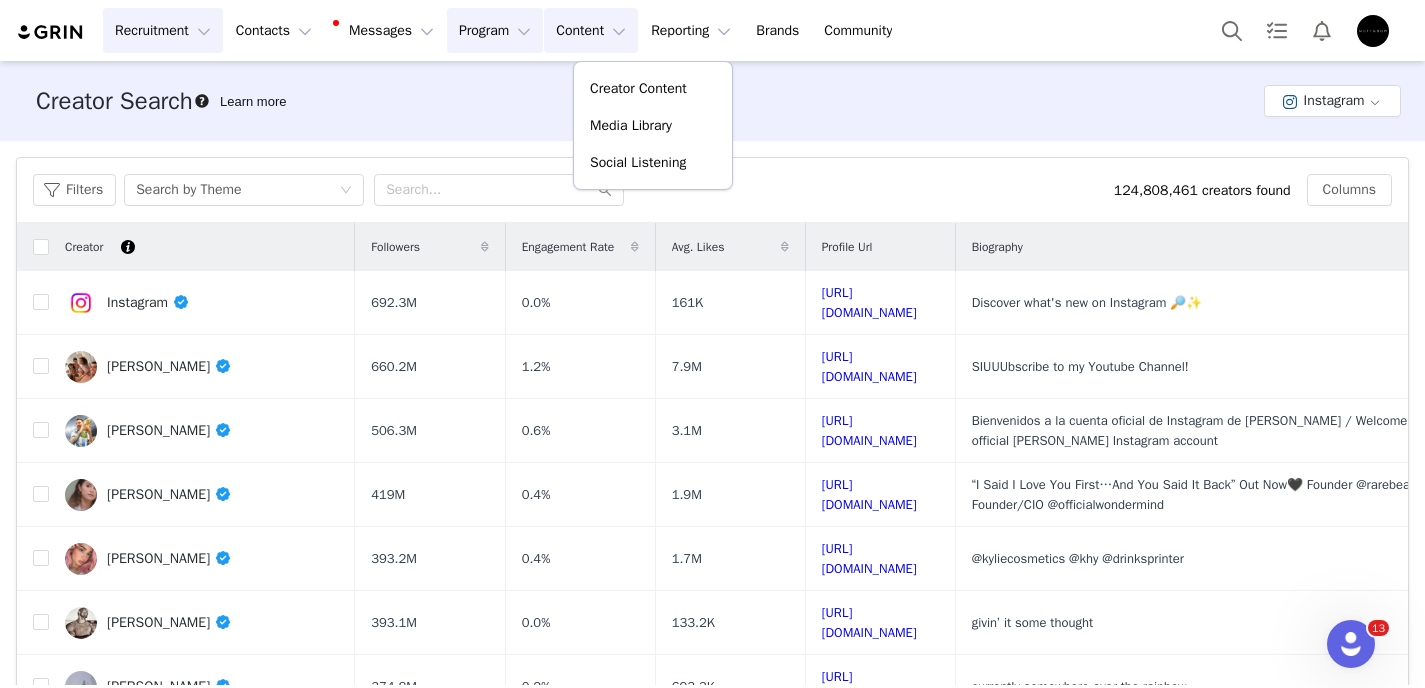click on "Program Program" at bounding box center [495, 30] 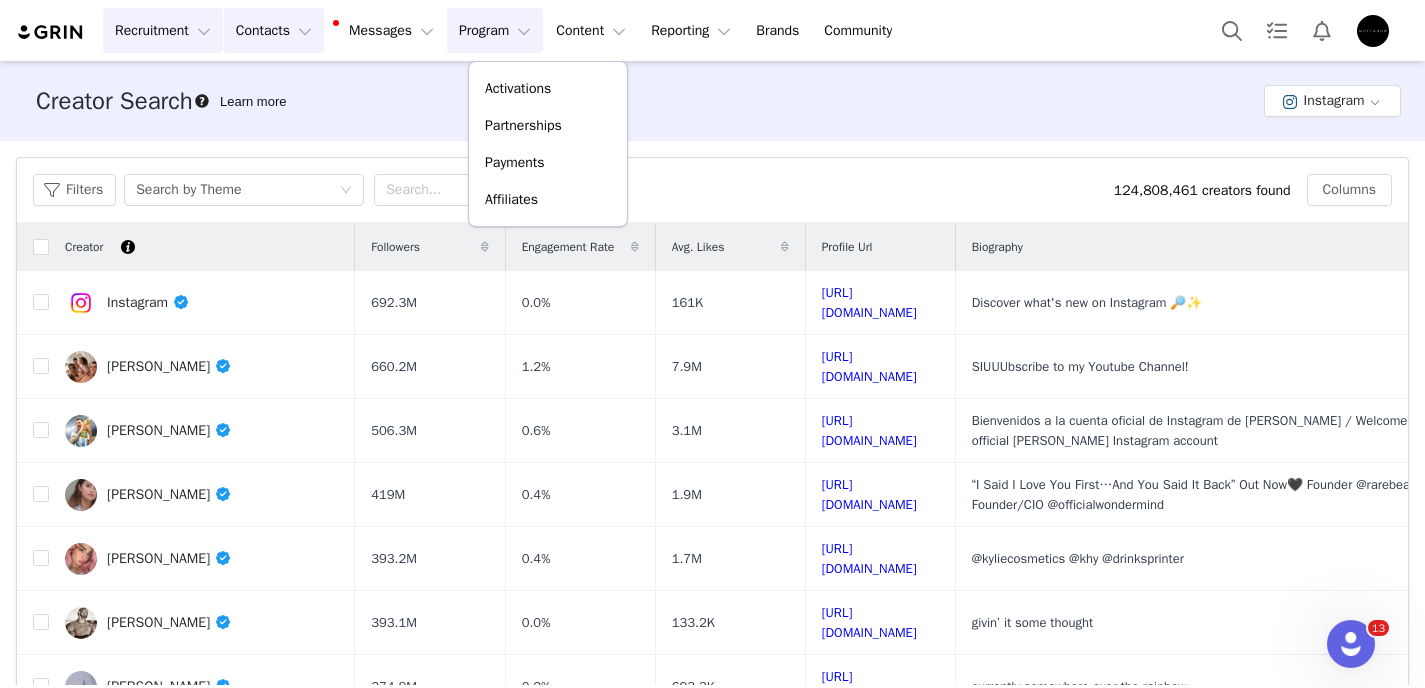 click on "Contacts Contacts" at bounding box center [274, 30] 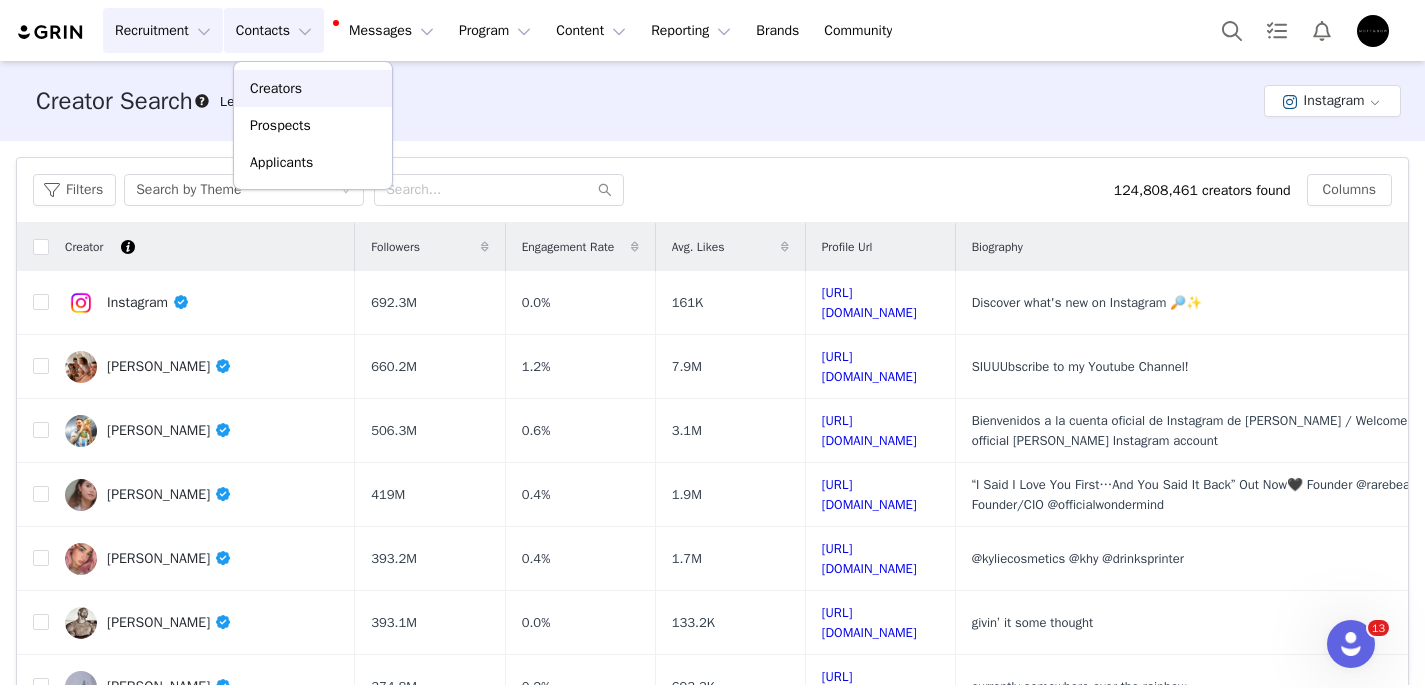 click on "Creators" at bounding box center [313, 88] 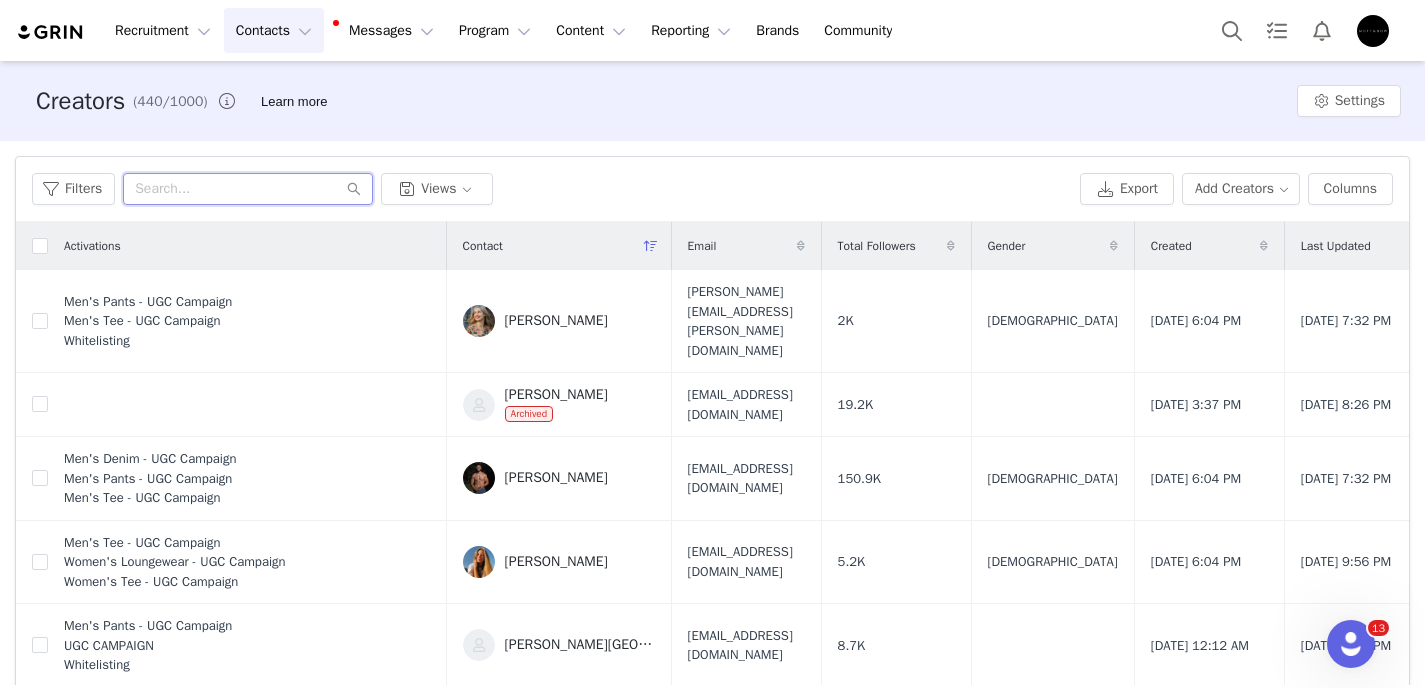 click at bounding box center (248, 189) 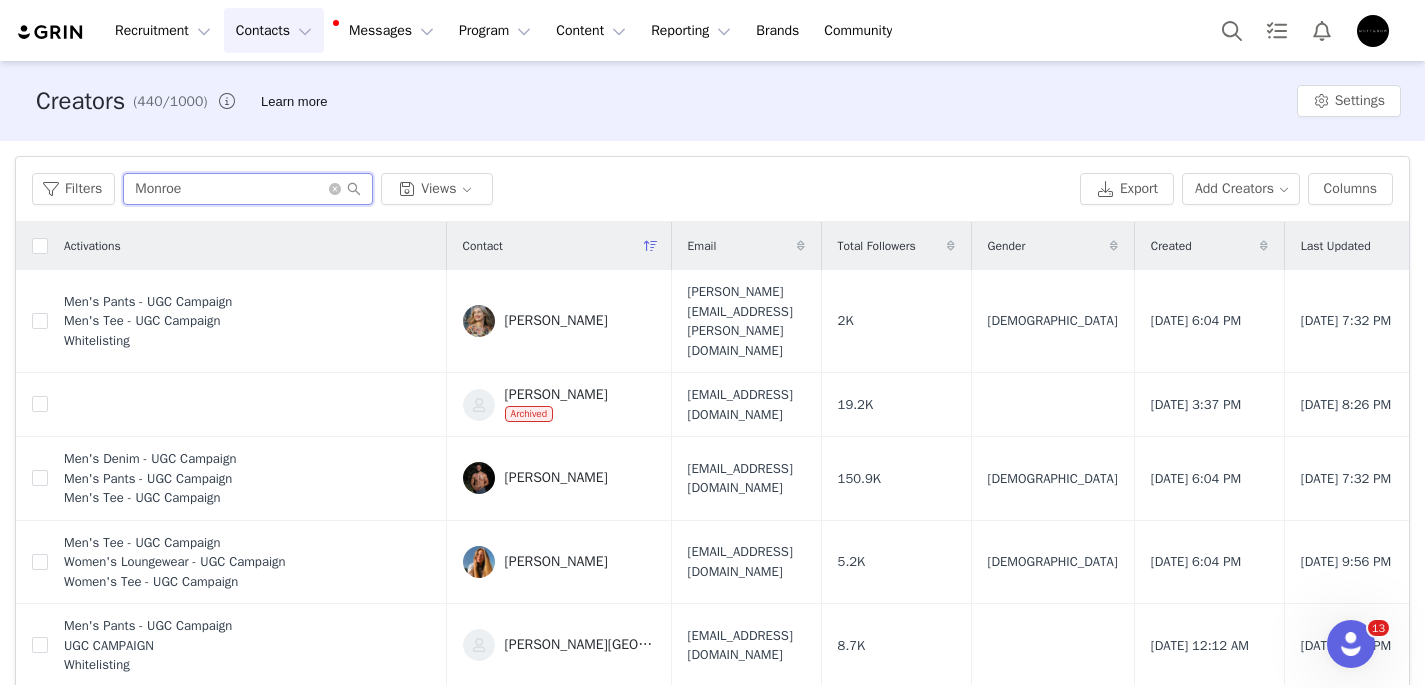 type on "Monroe" 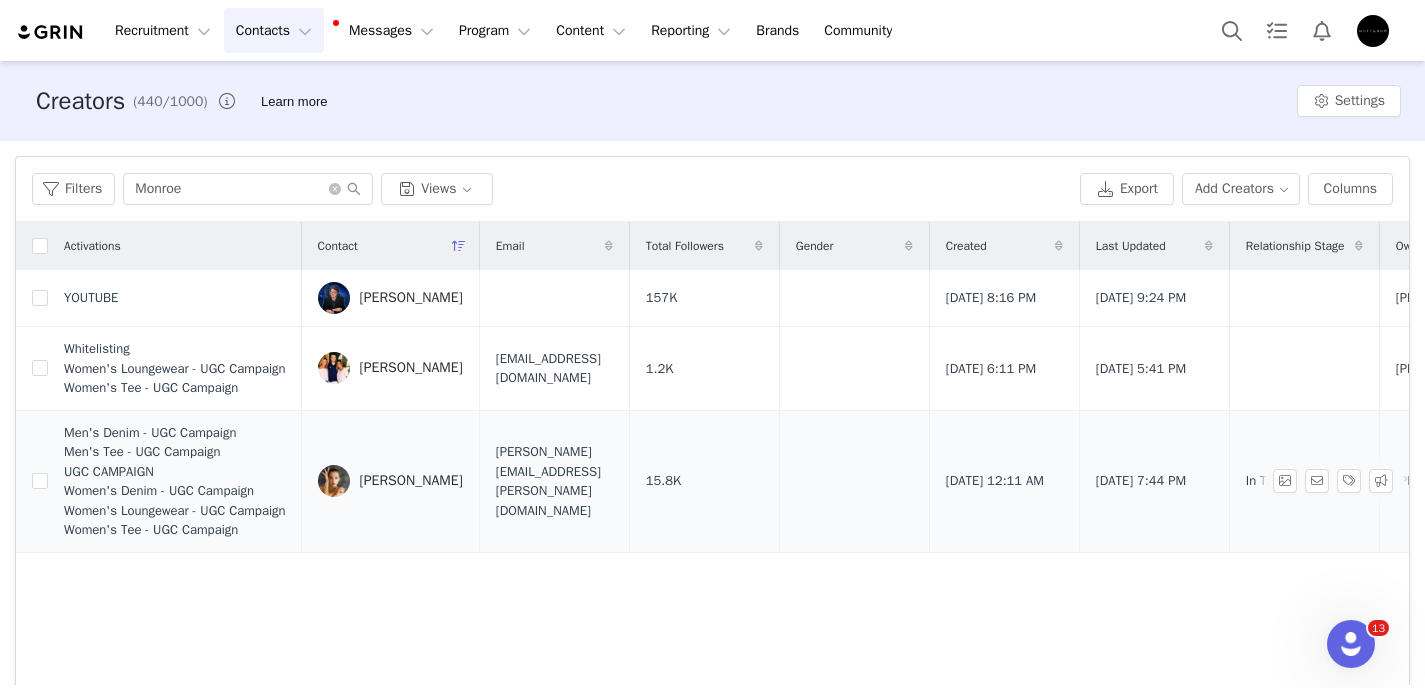 click on "[PERSON_NAME]" at bounding box center (411, 481) 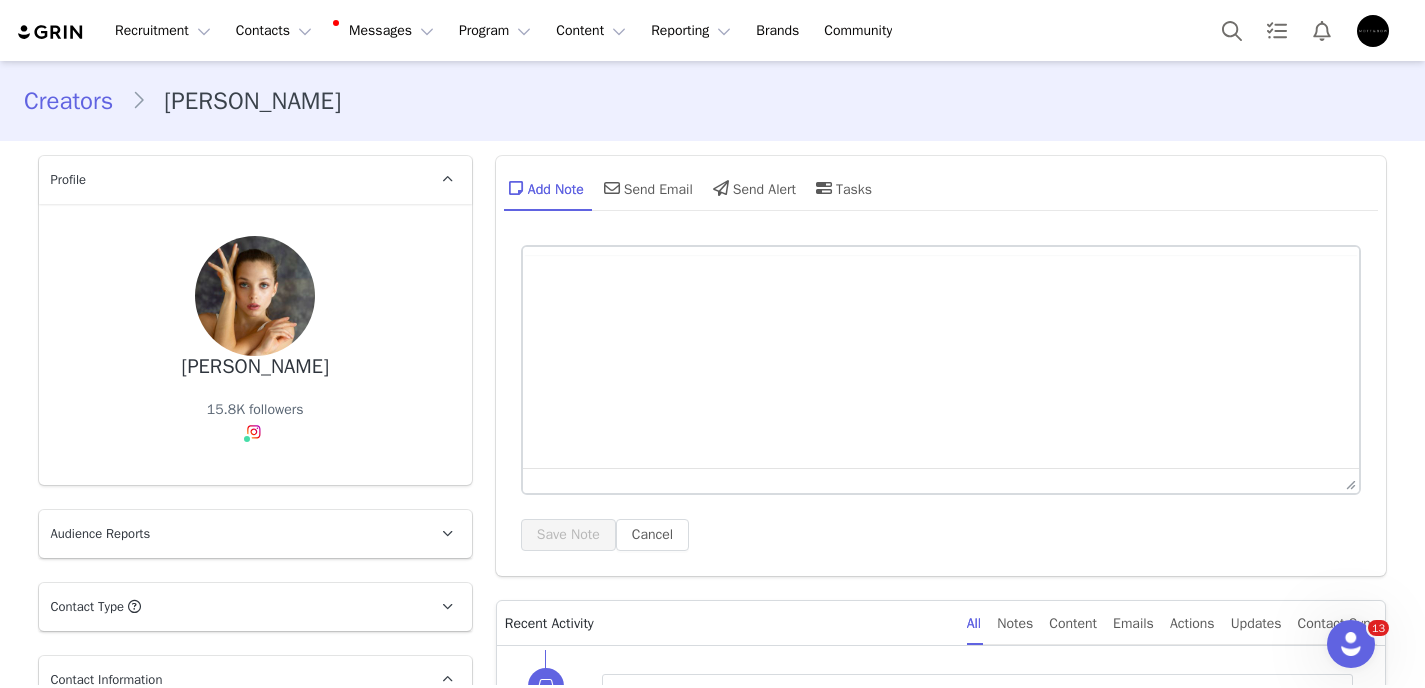 scroll, scrollTop: 0, scrollLeft: 0, axis: both 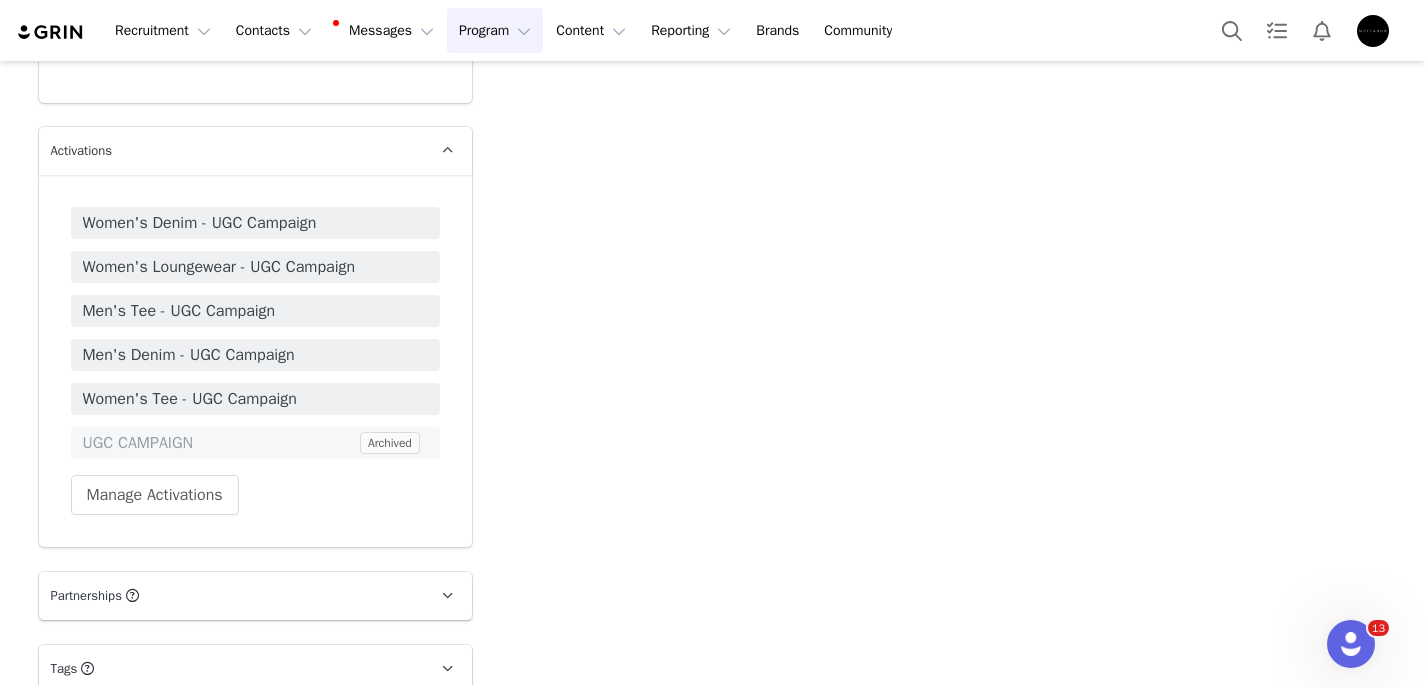 click on "Program Program" at bounding box center [495, 30] 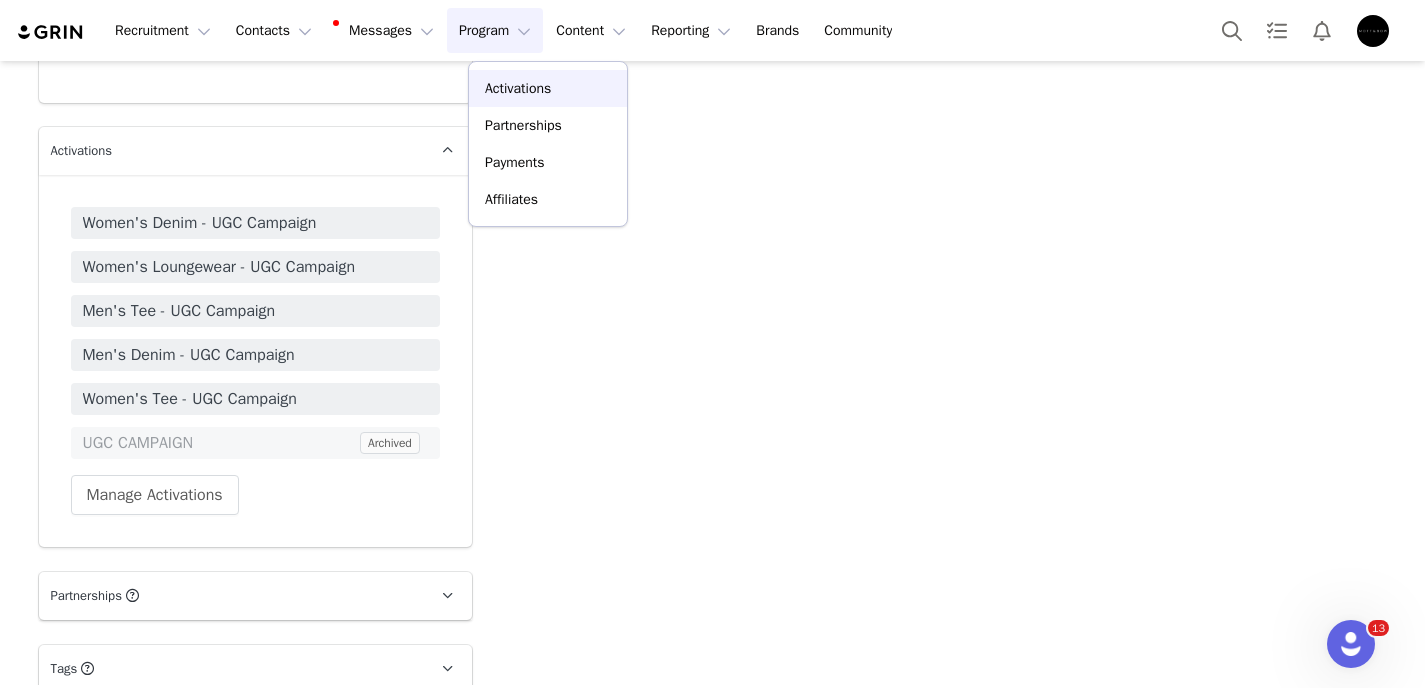 click on "Activations" at bounding box center [518, 88] 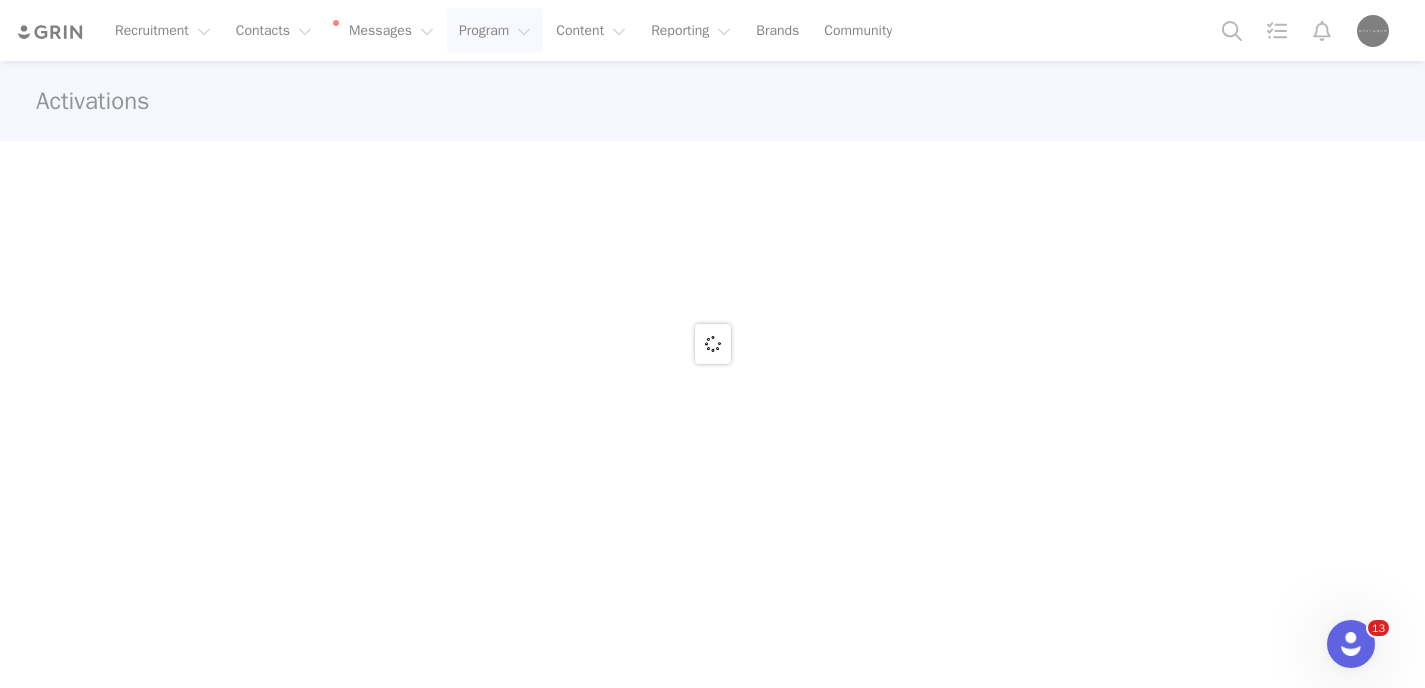 scroll, scrollTop: 0, scrollLeft: 0, axis: both 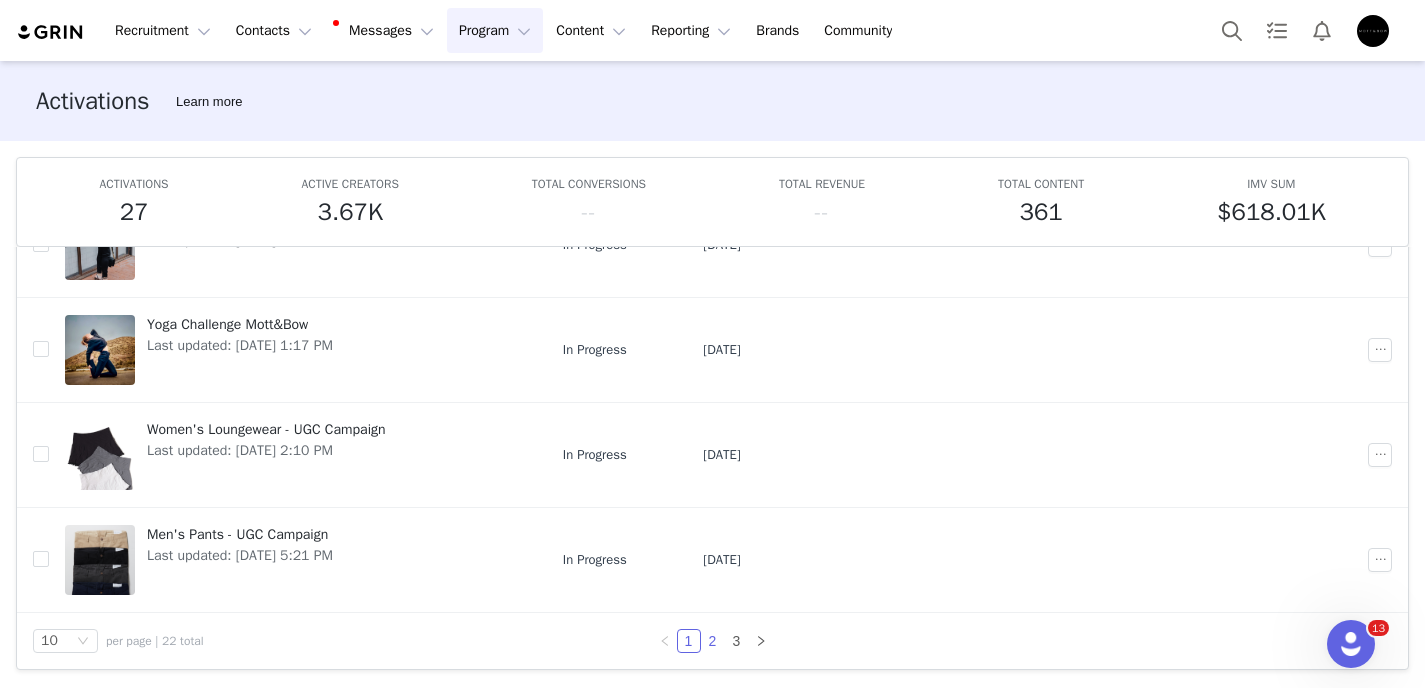 click on "2" at bounding box center (713, 641) 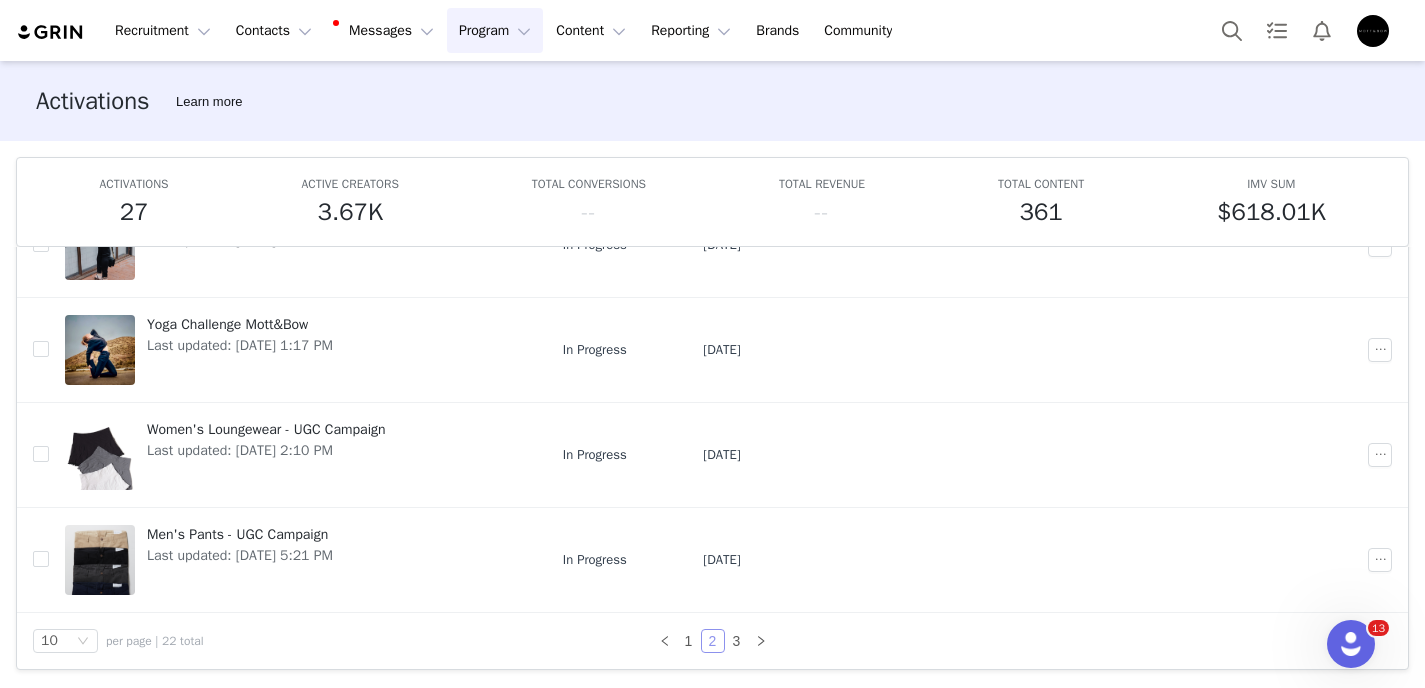 scroll, scrollTop: 0, scrollLeft: 0, axis: both 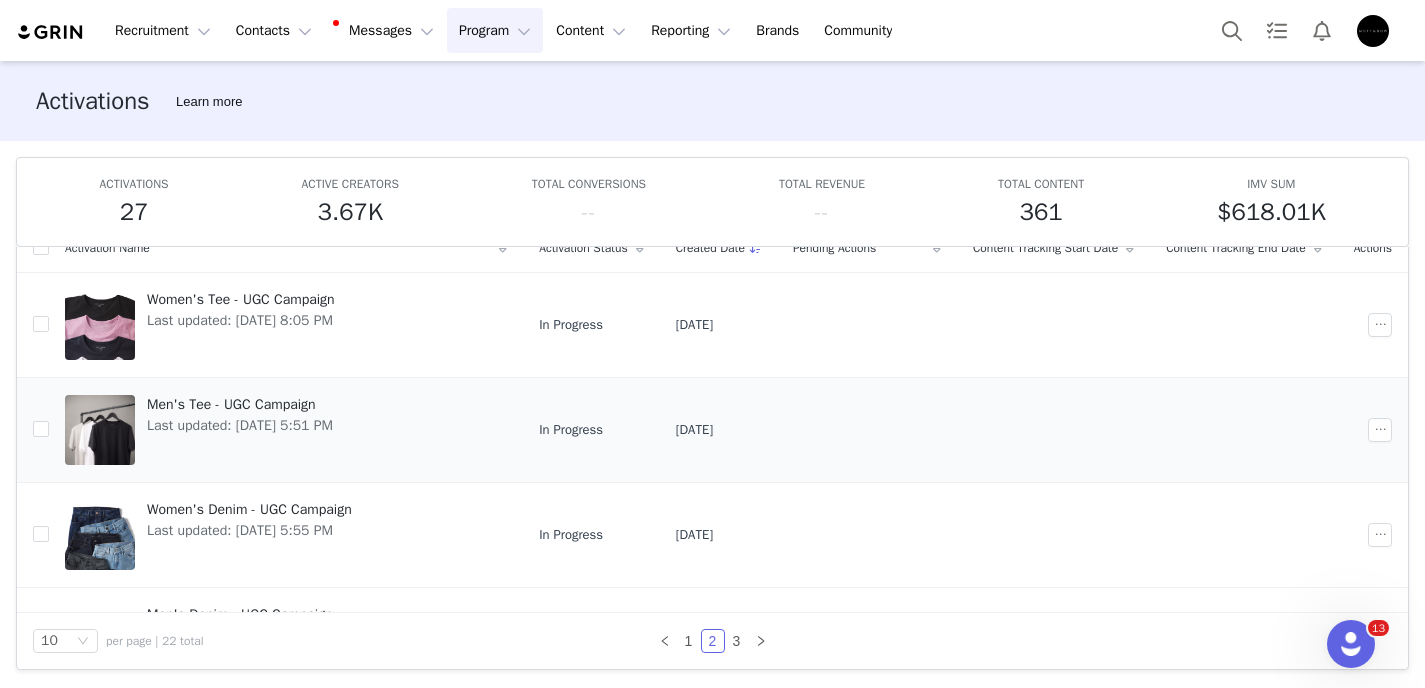 click on "Men's Tee - UGC Campaign" at bounding box center [240, 404] 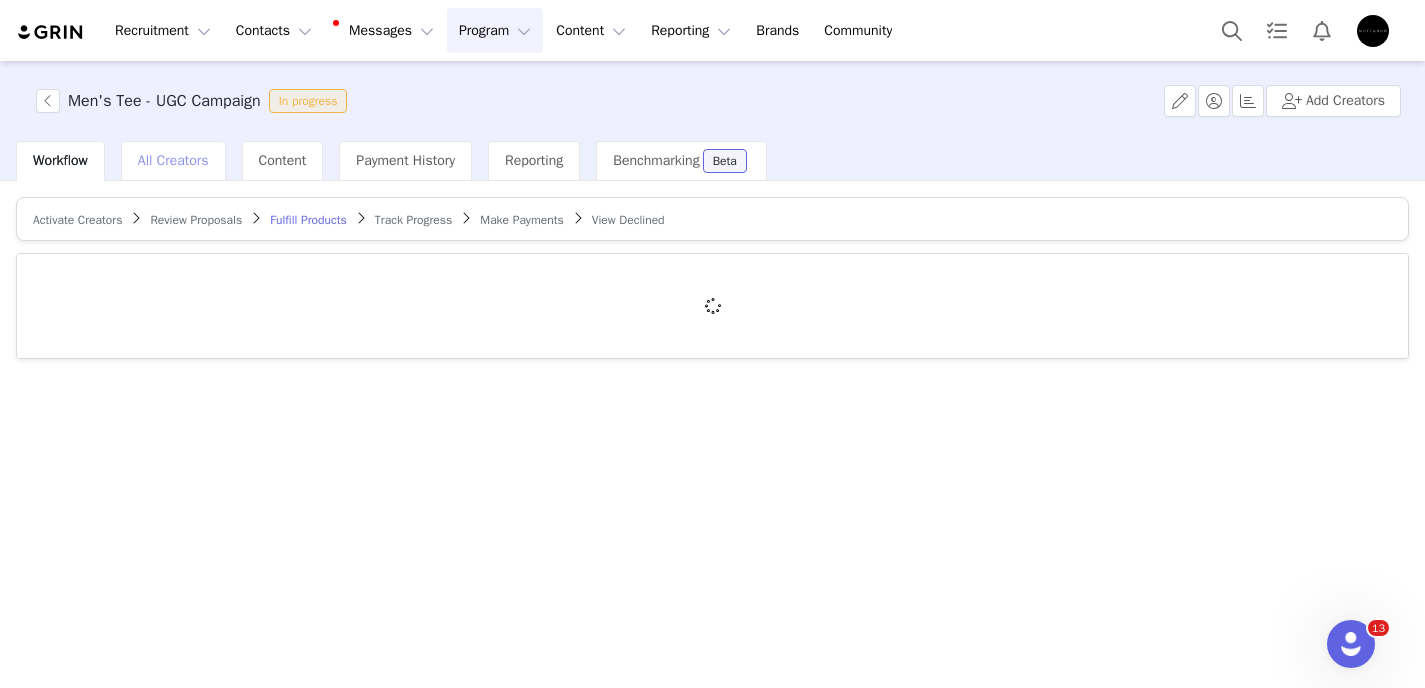 click on "All Creators" at bounding box center (173, 161) 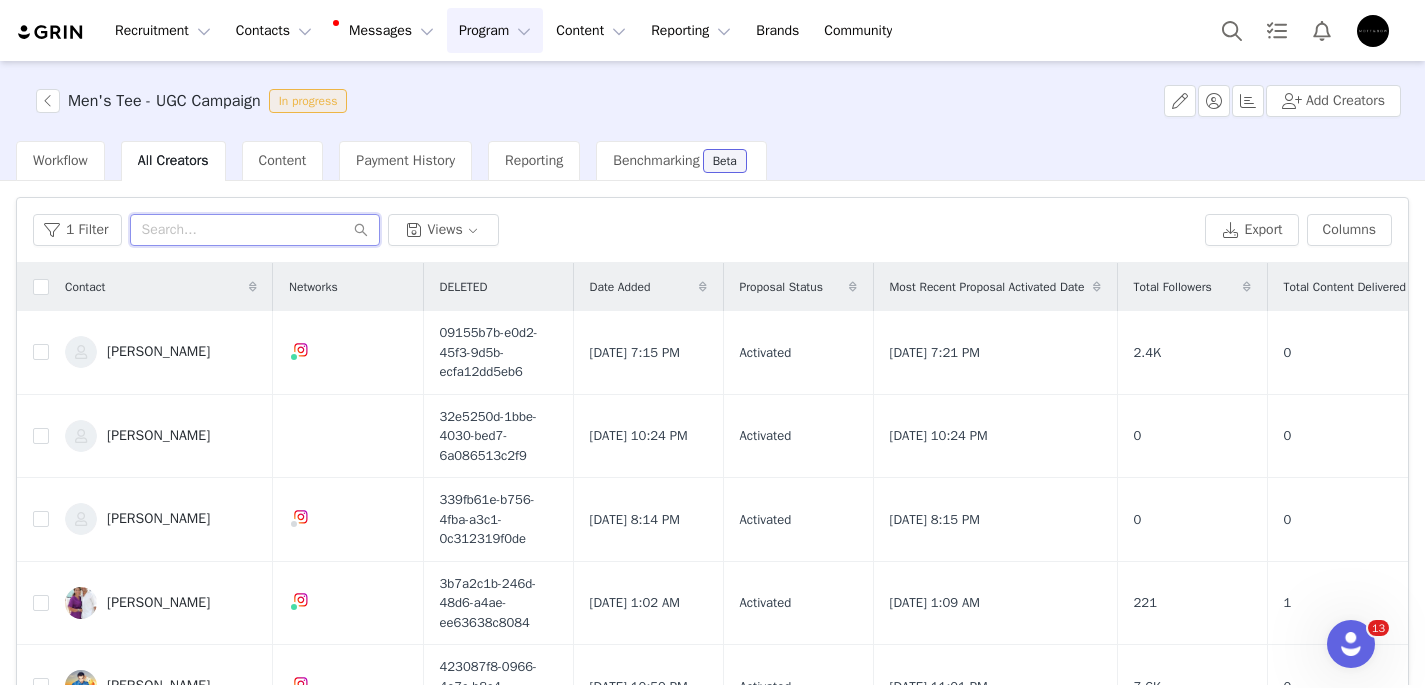 click at bounding box center (255, 230) 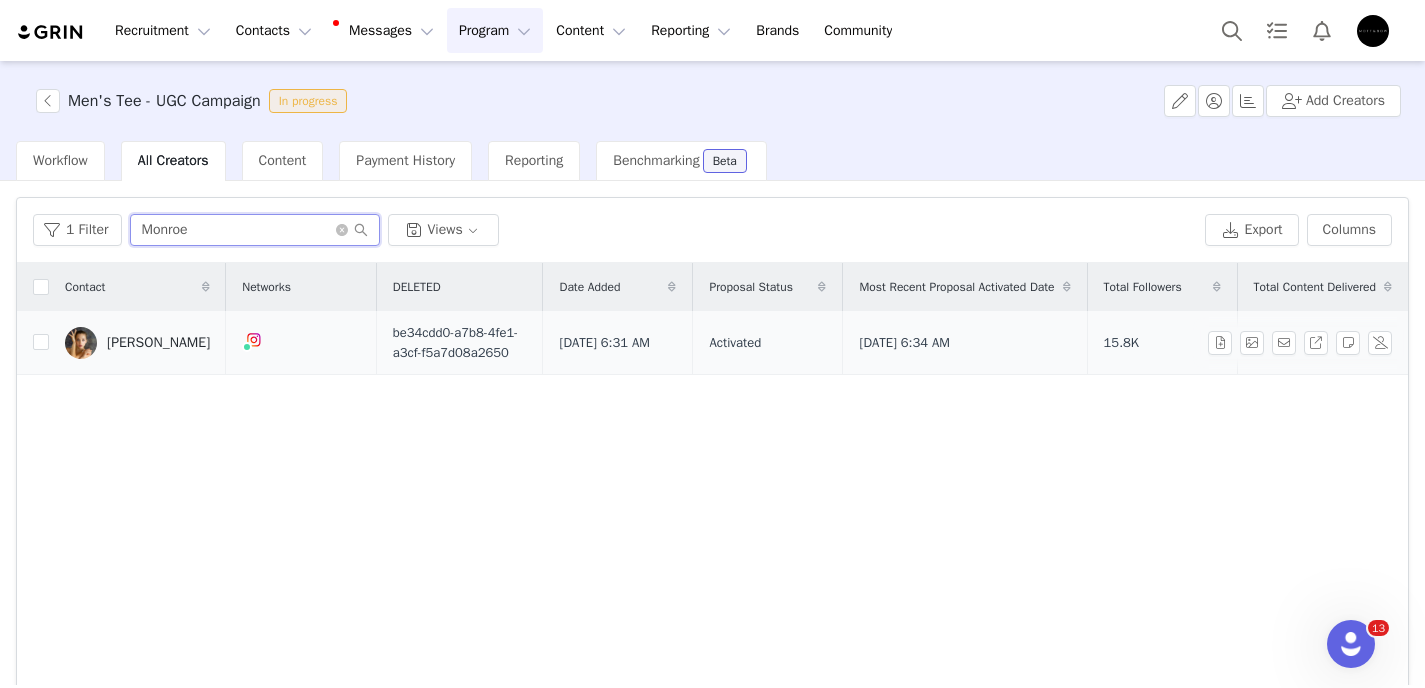 type on "Monroe" 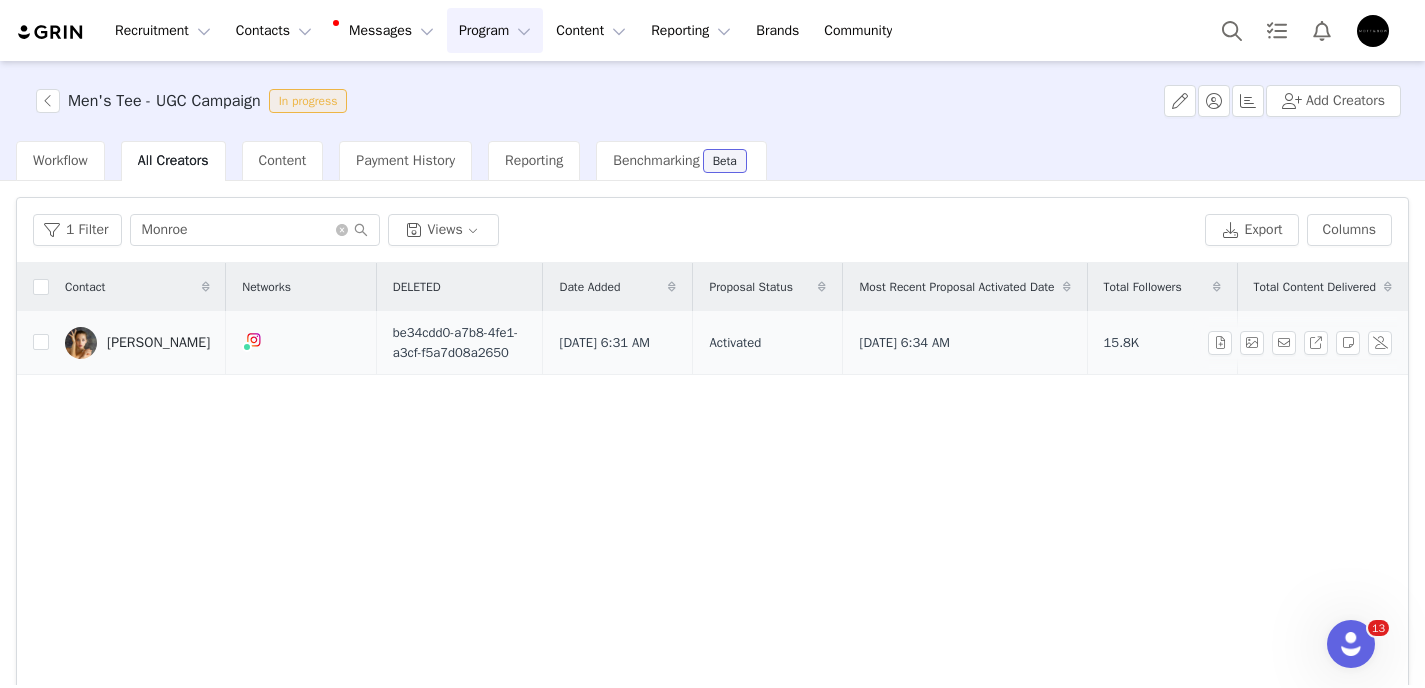 click on "[PERSON_NAME]" at bounding box center (158, 343) 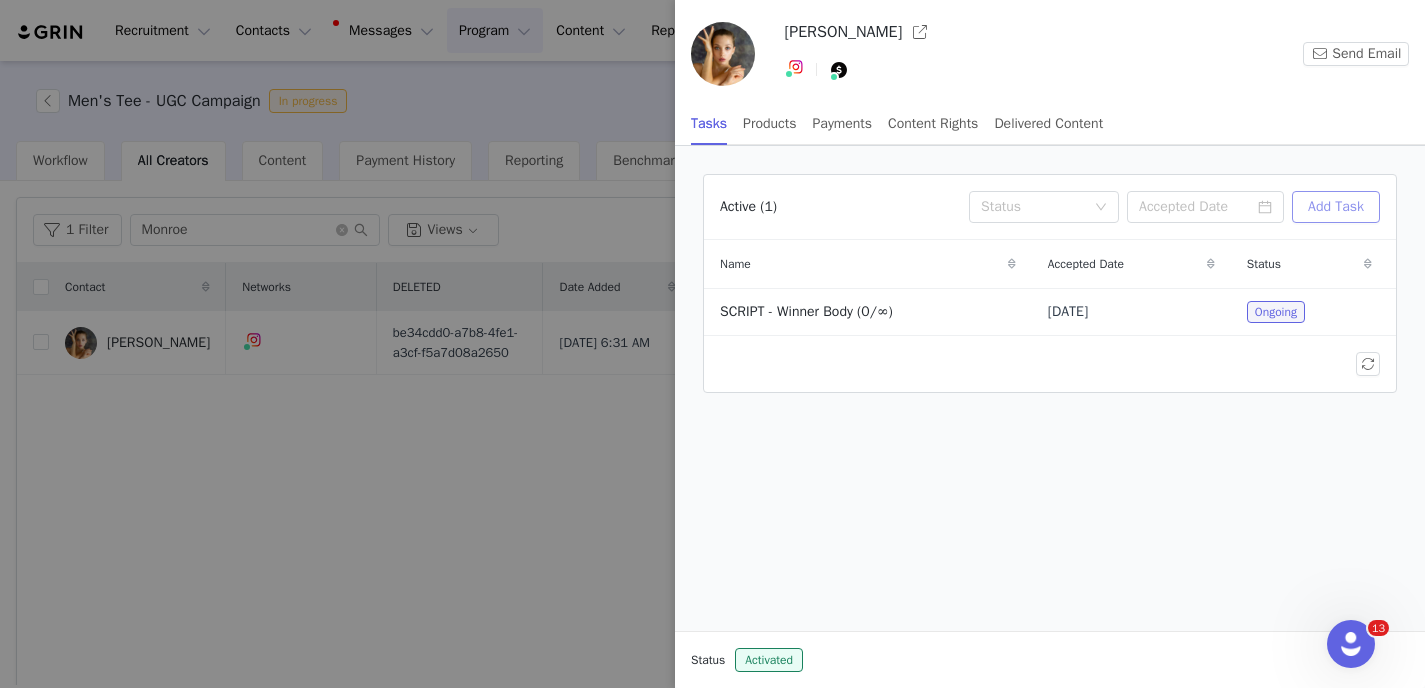 click on "Add Task" at bounding box center [1336, 207] 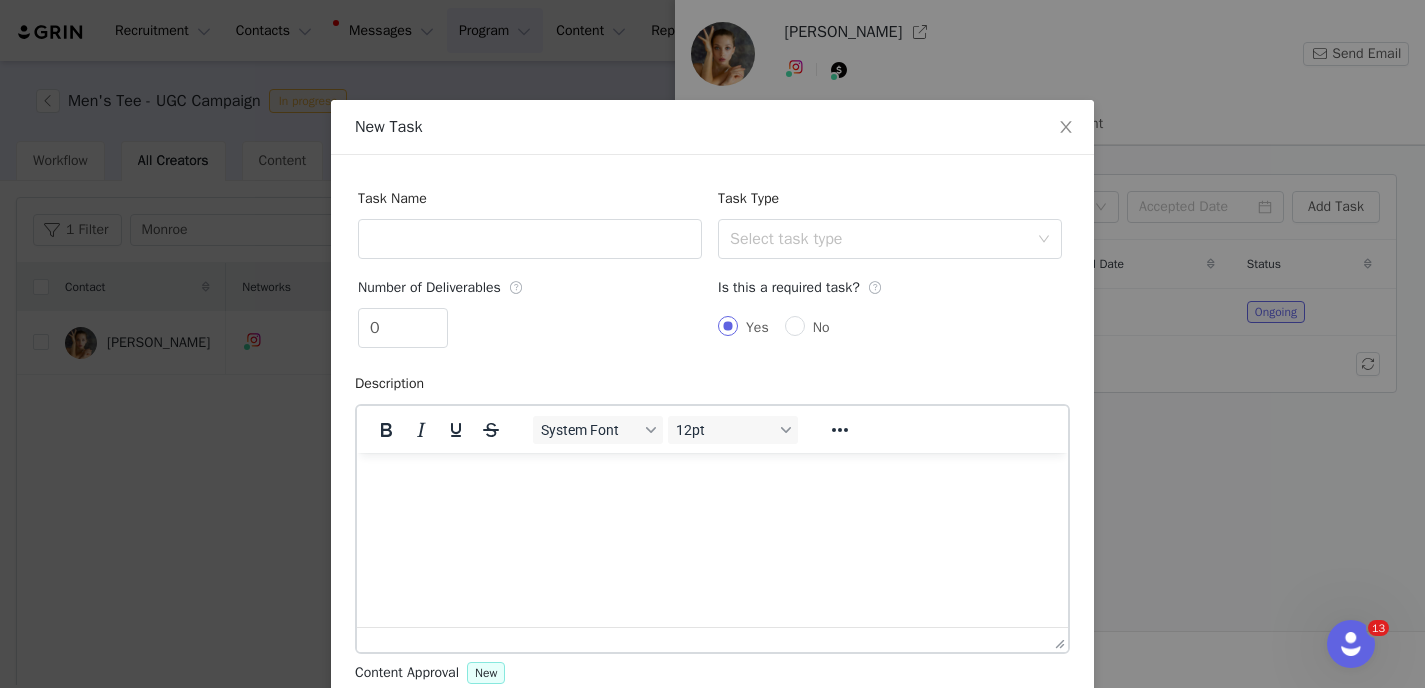scroll, scrollTop: 0, scrollLeft: 0, axis: both 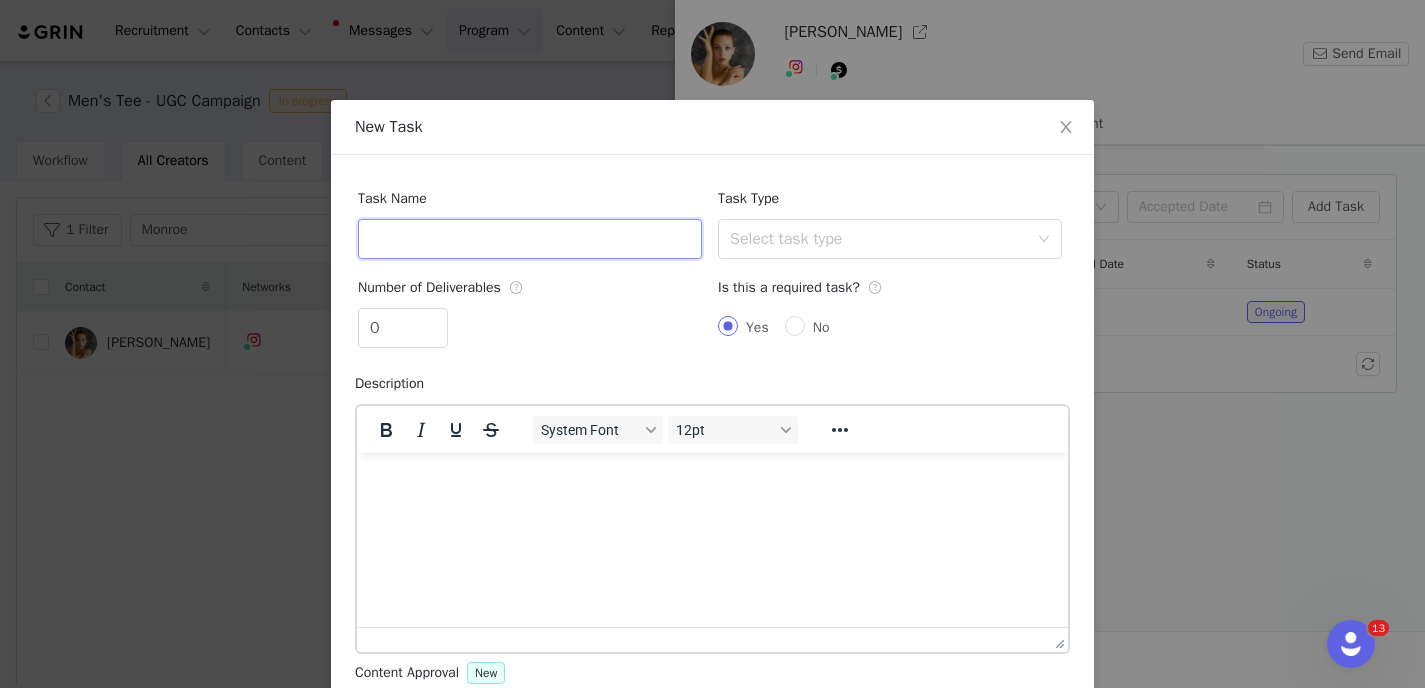 click at bounding box center [530, 239] 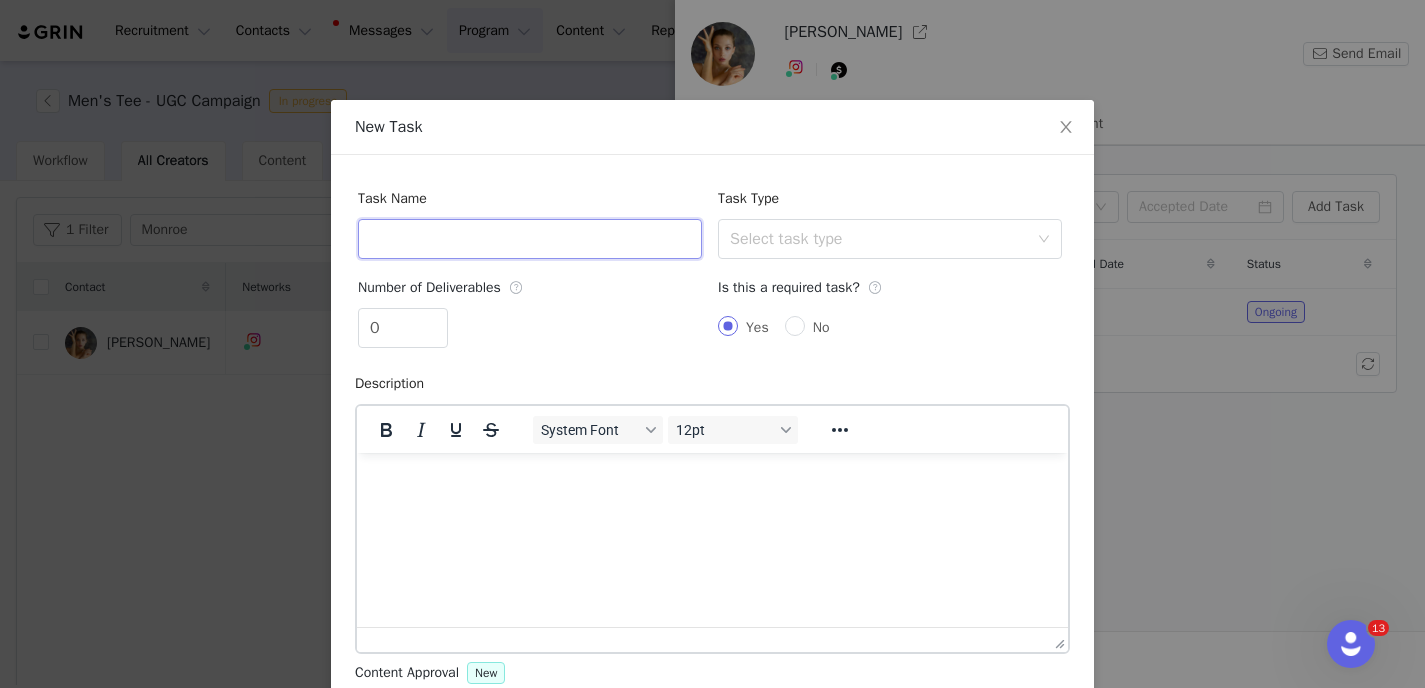 paste on "New_GS men’s fashion DON’TS (summer edition)" 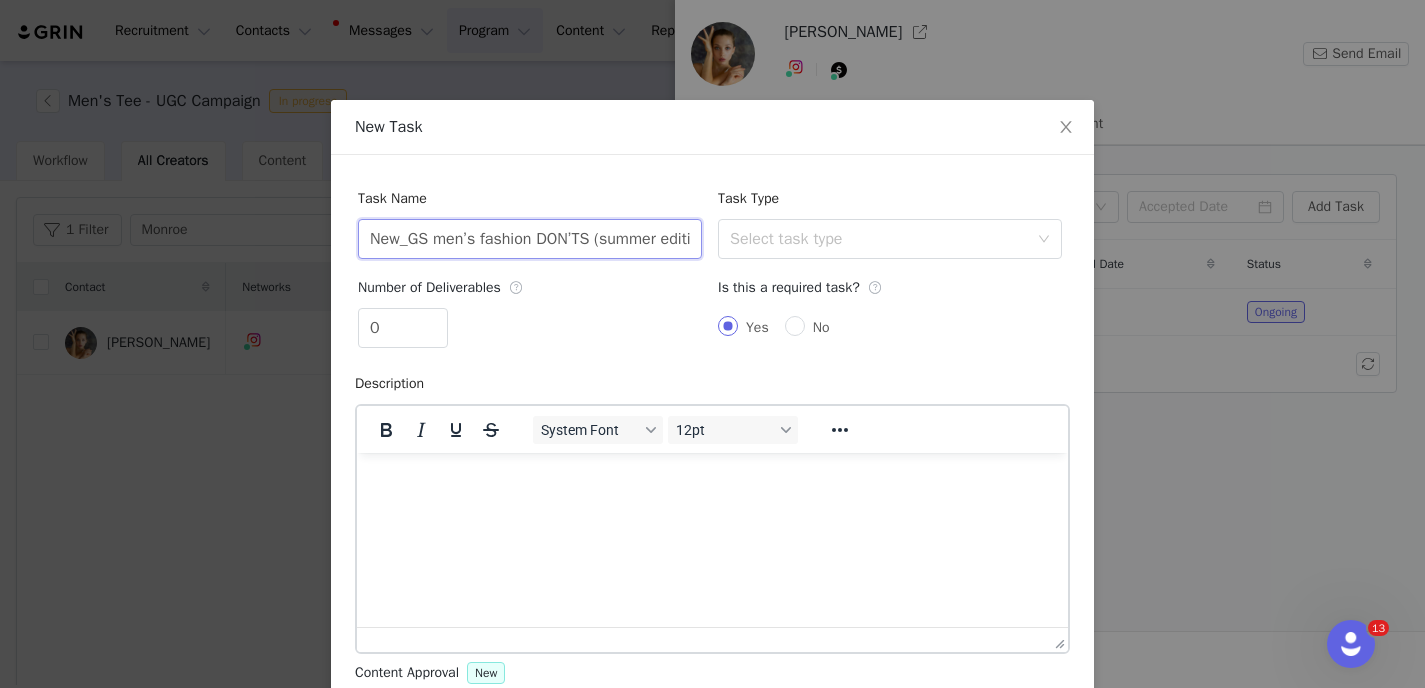 scroll, scrollTop: 0, scrollLeft: 36, axis: horizontal 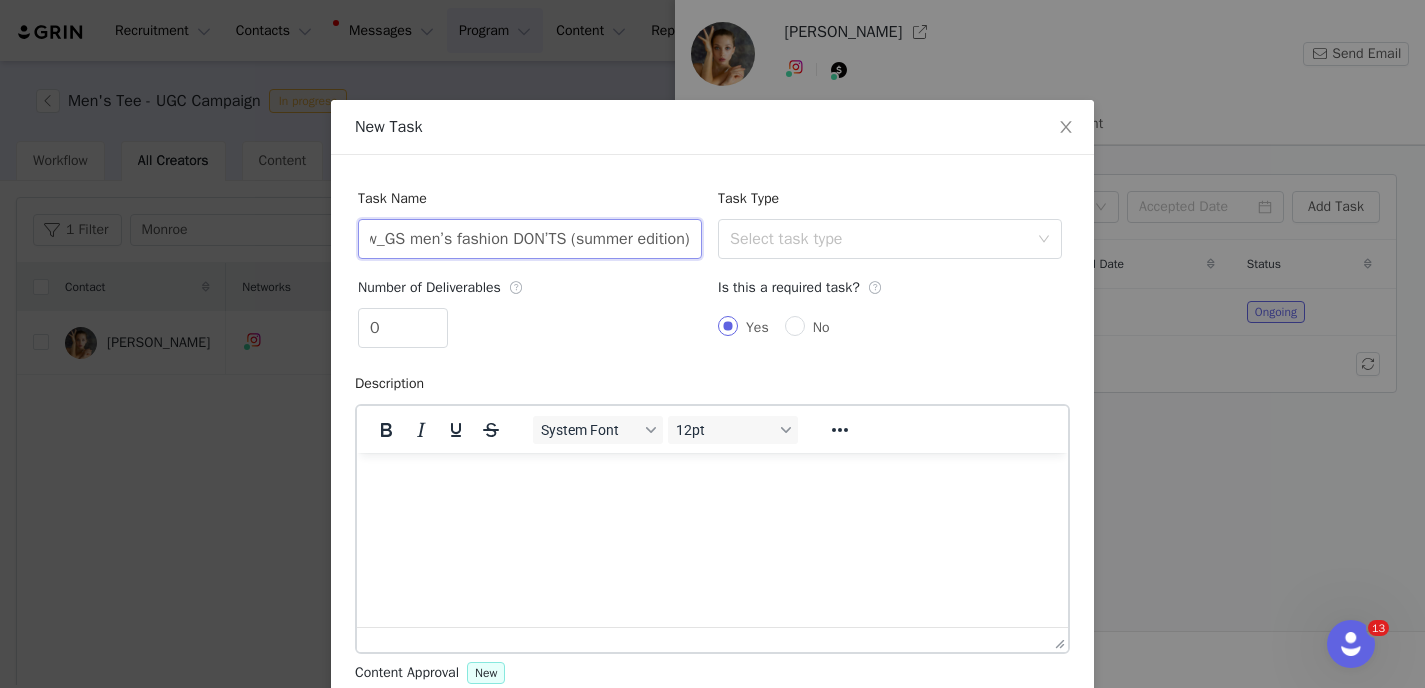 click on "New_GS men’s fashion DON’TS (summer edition)" at bounding box center [530, 239] 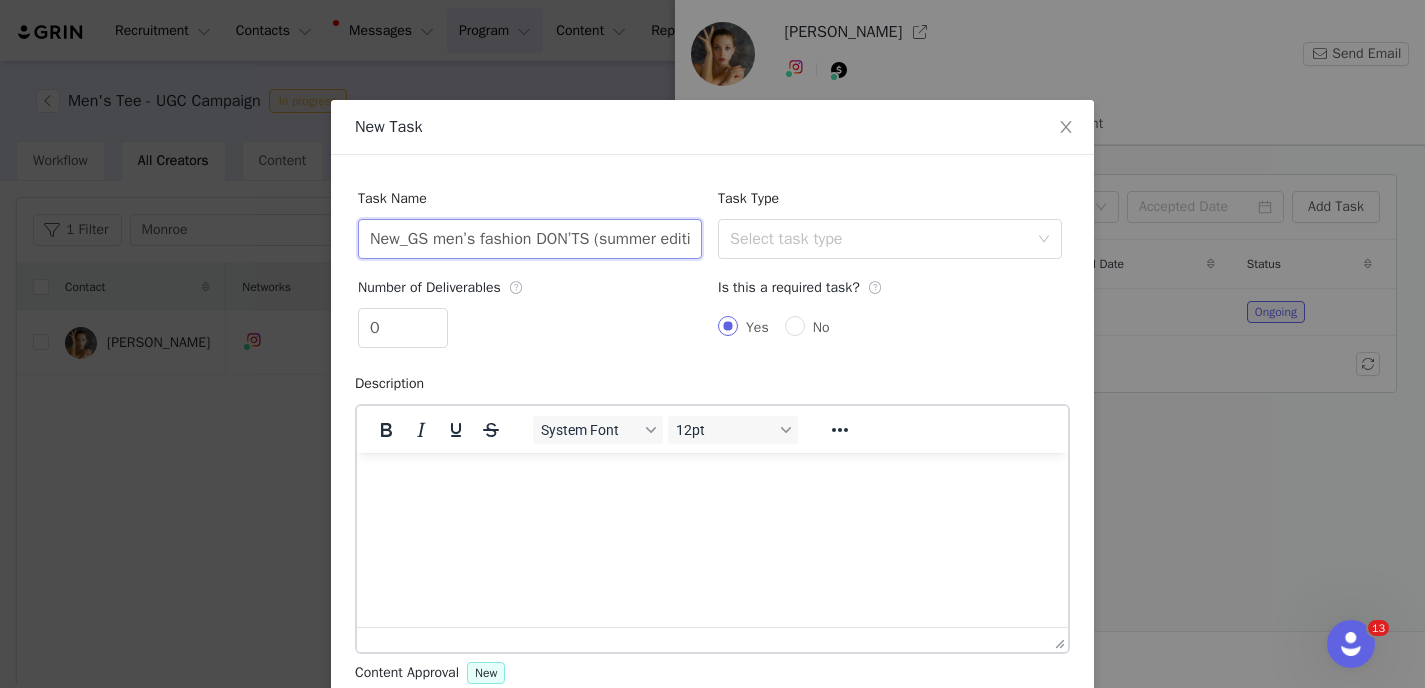 click on "New_GS men’s fashion DON’TS (summer edition)" at bounding box center (530, 239) 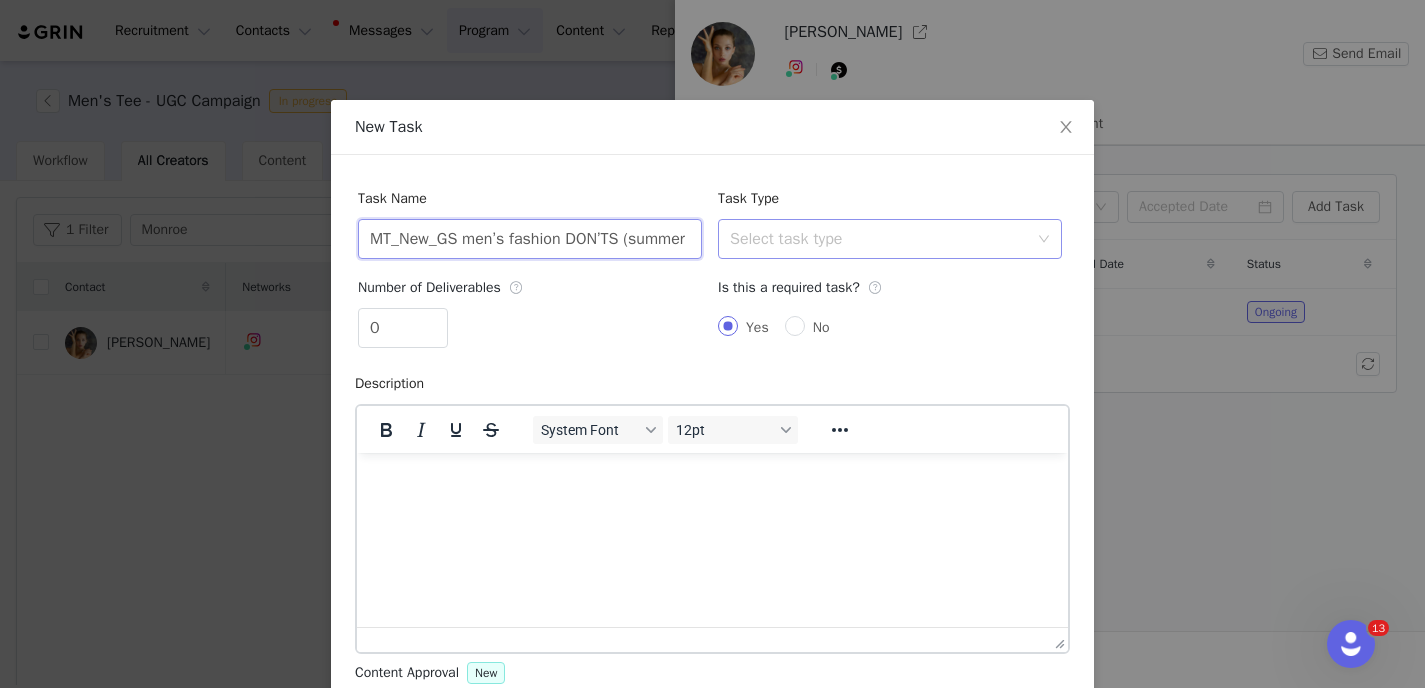 click on "Select task type" at bounding box center [879, 239] 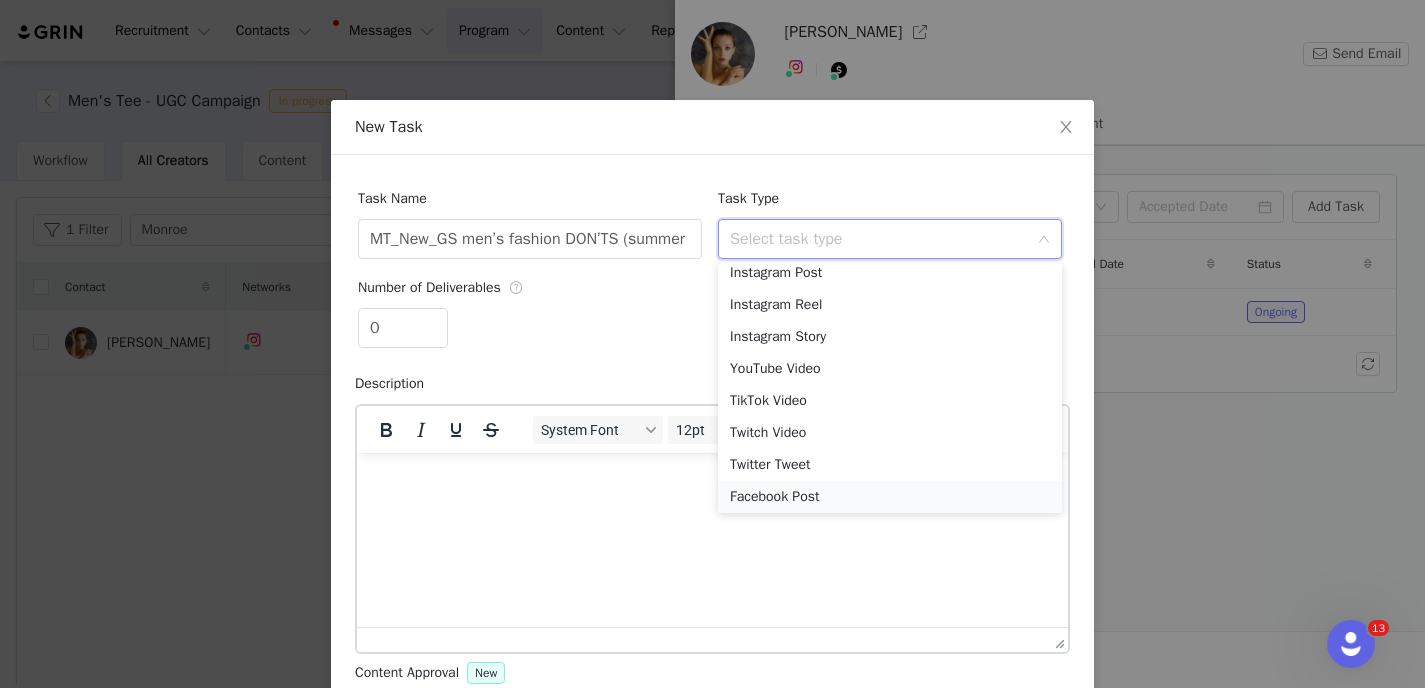 scroll, scrollTop: 78, scrollLeft: 0, axis: vertical 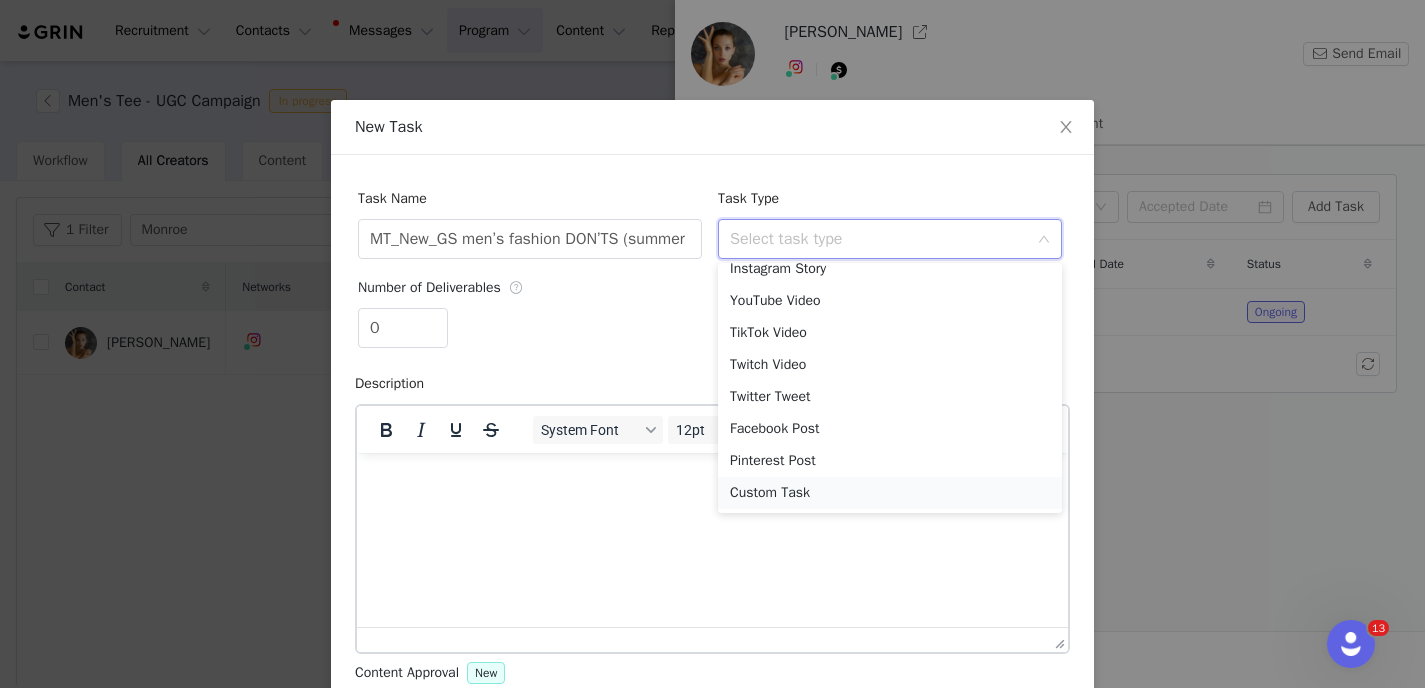 click on "Custom Task" at bounding box center (890, 493) 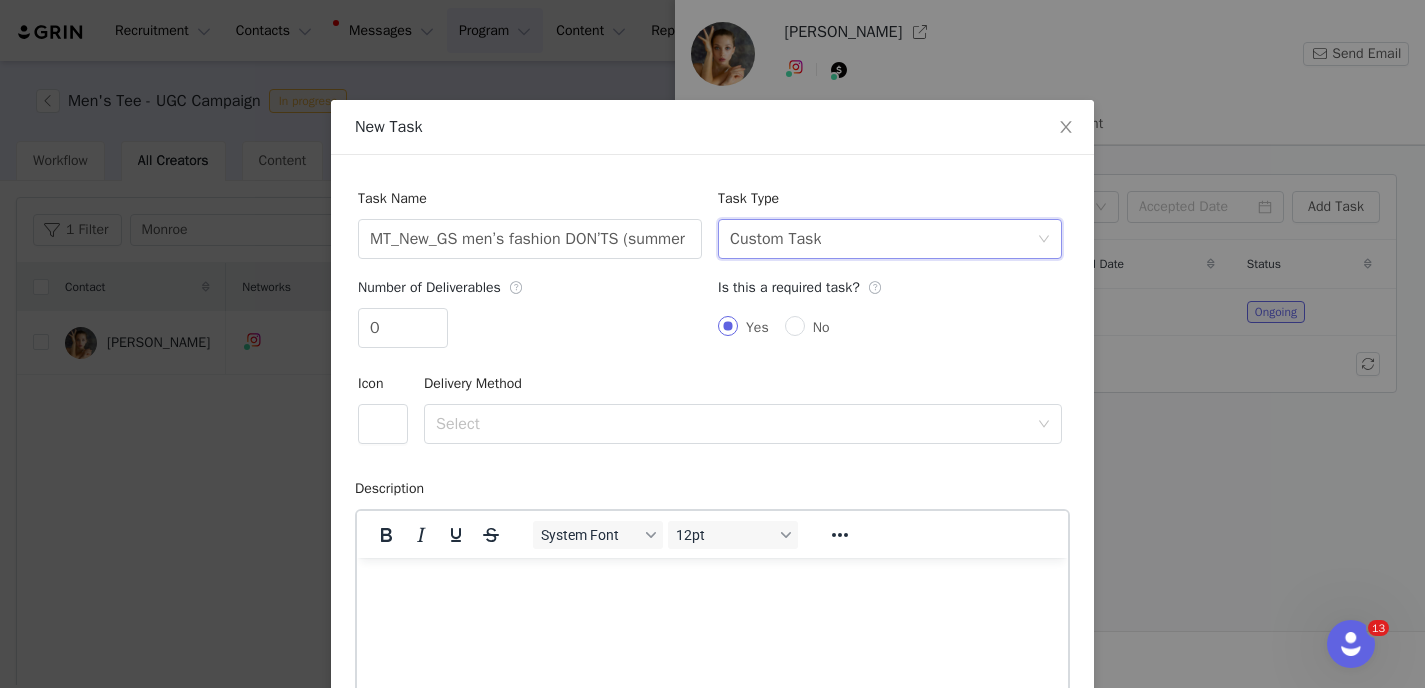 scroll, scrollTop: 0, scrollLeft: 0, axis: both 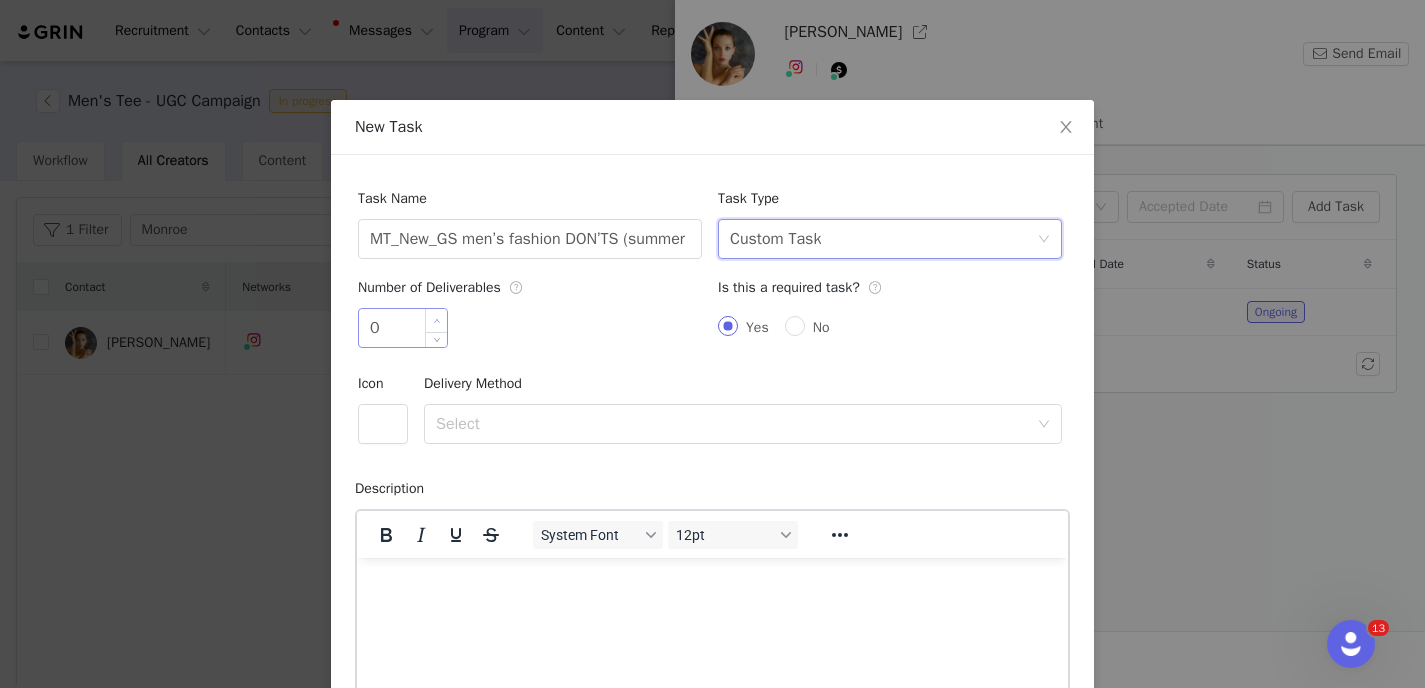 type on "1" 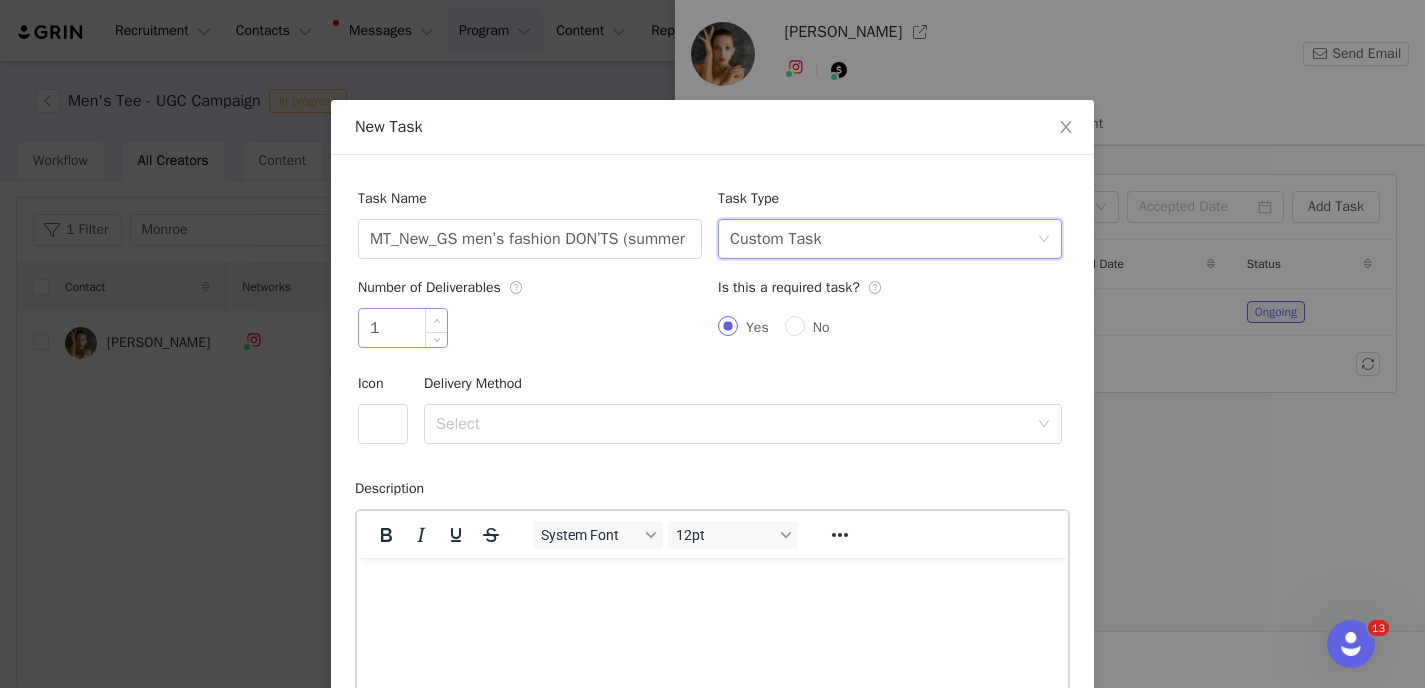 click 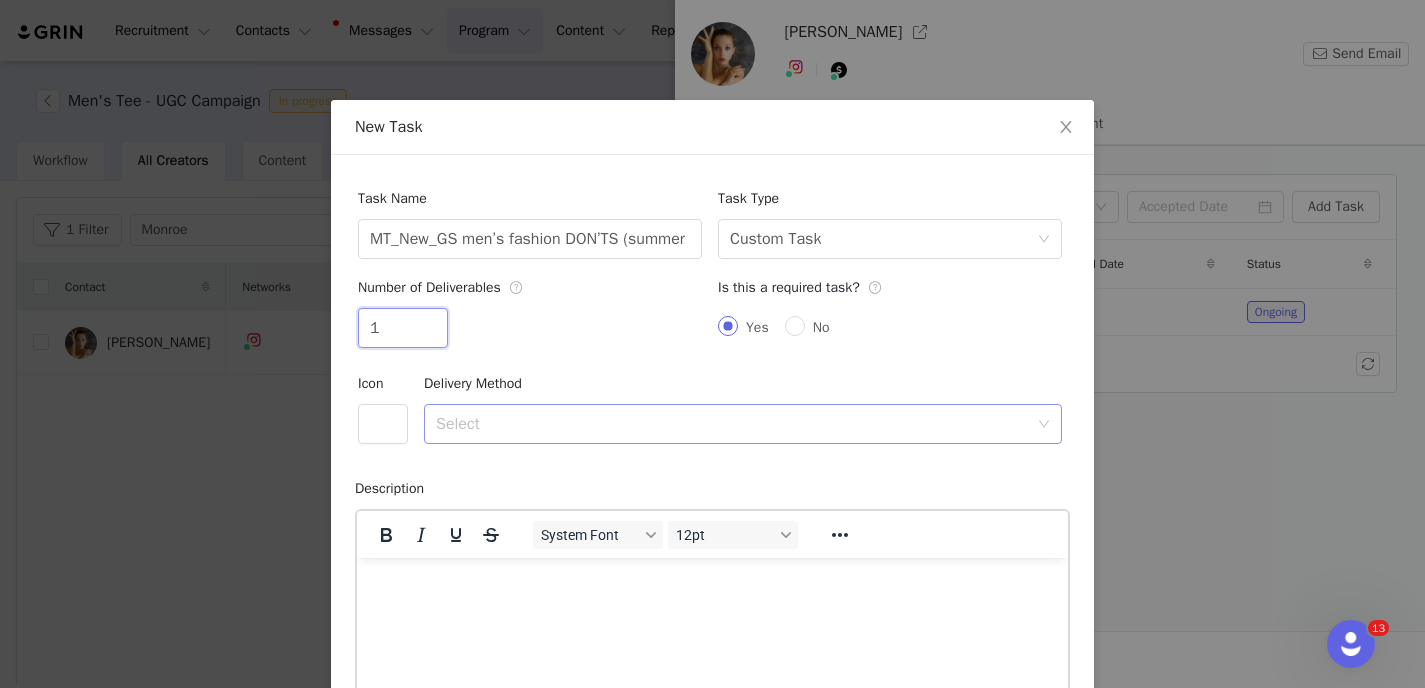 click on "Select" at bounding box center (732, 424) 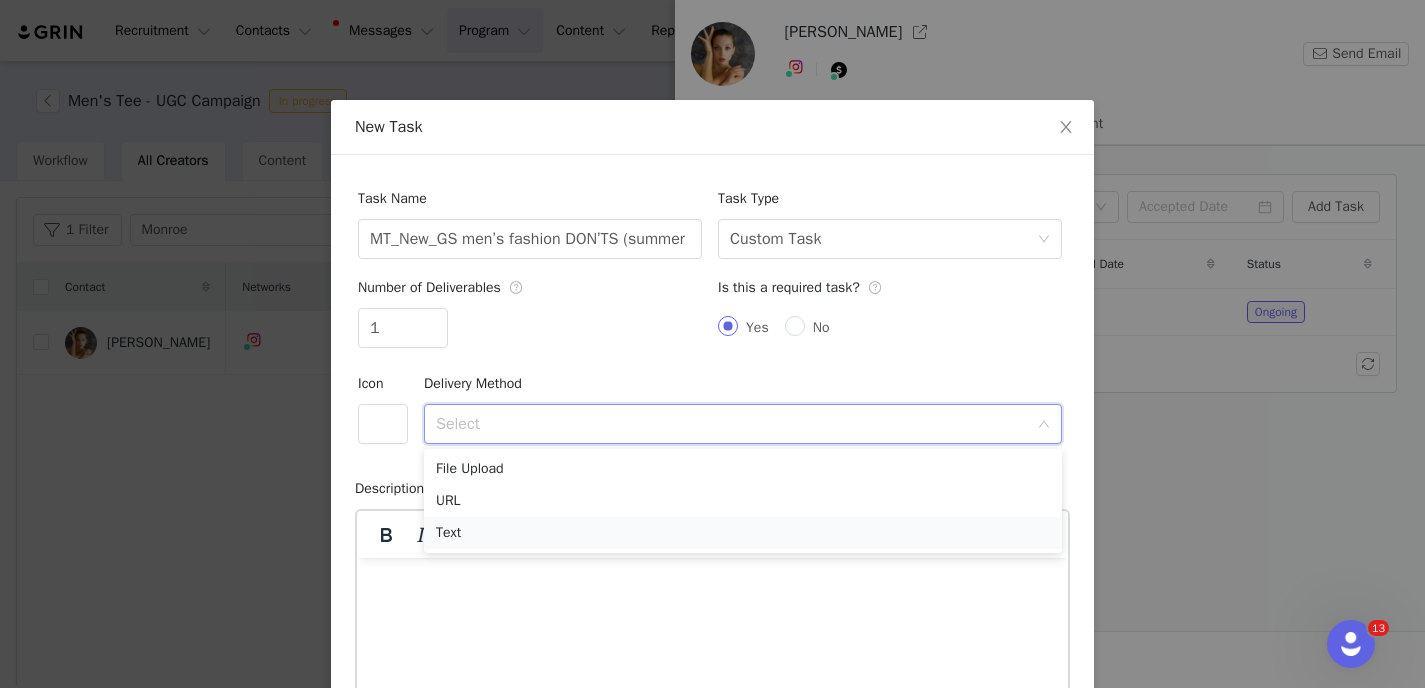 click on "Text" at bounding box center [743, 533] 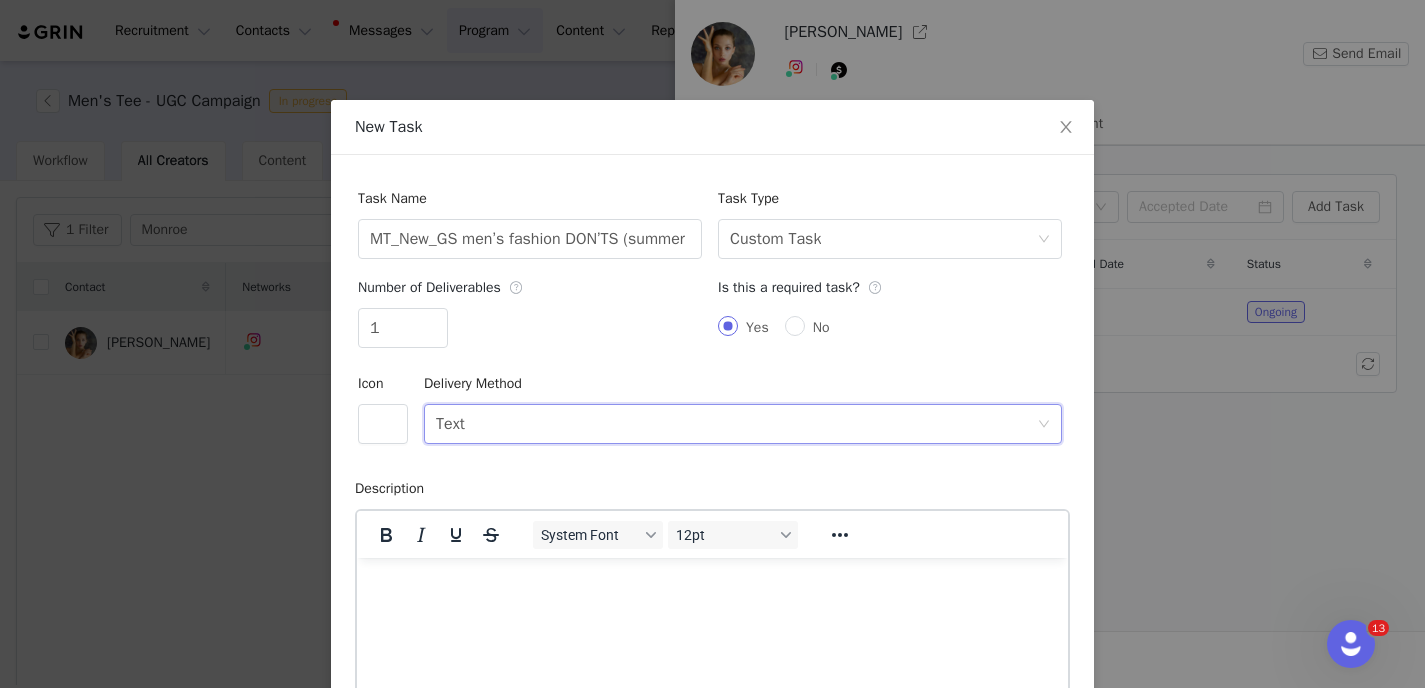 click at bounding box center [712, 585] 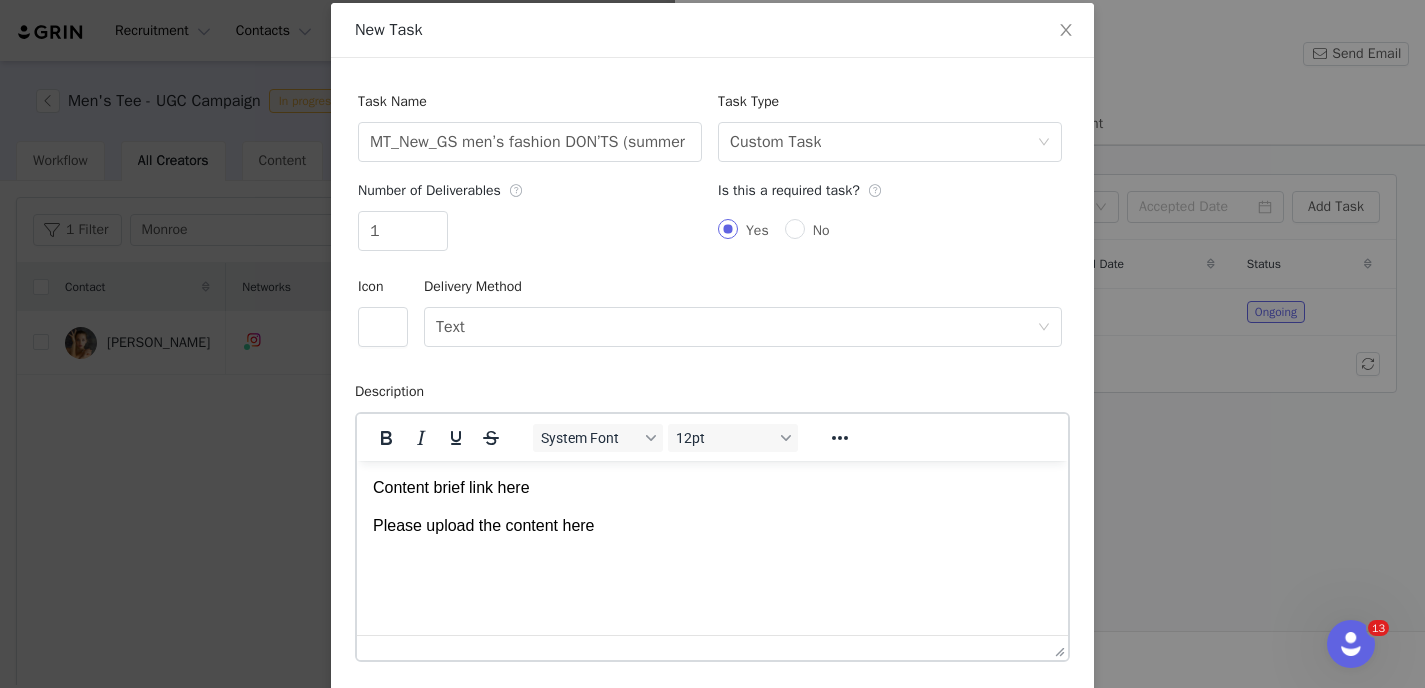 scroll, scrollTop: 136, scrollLeft: 0, axis: vertical 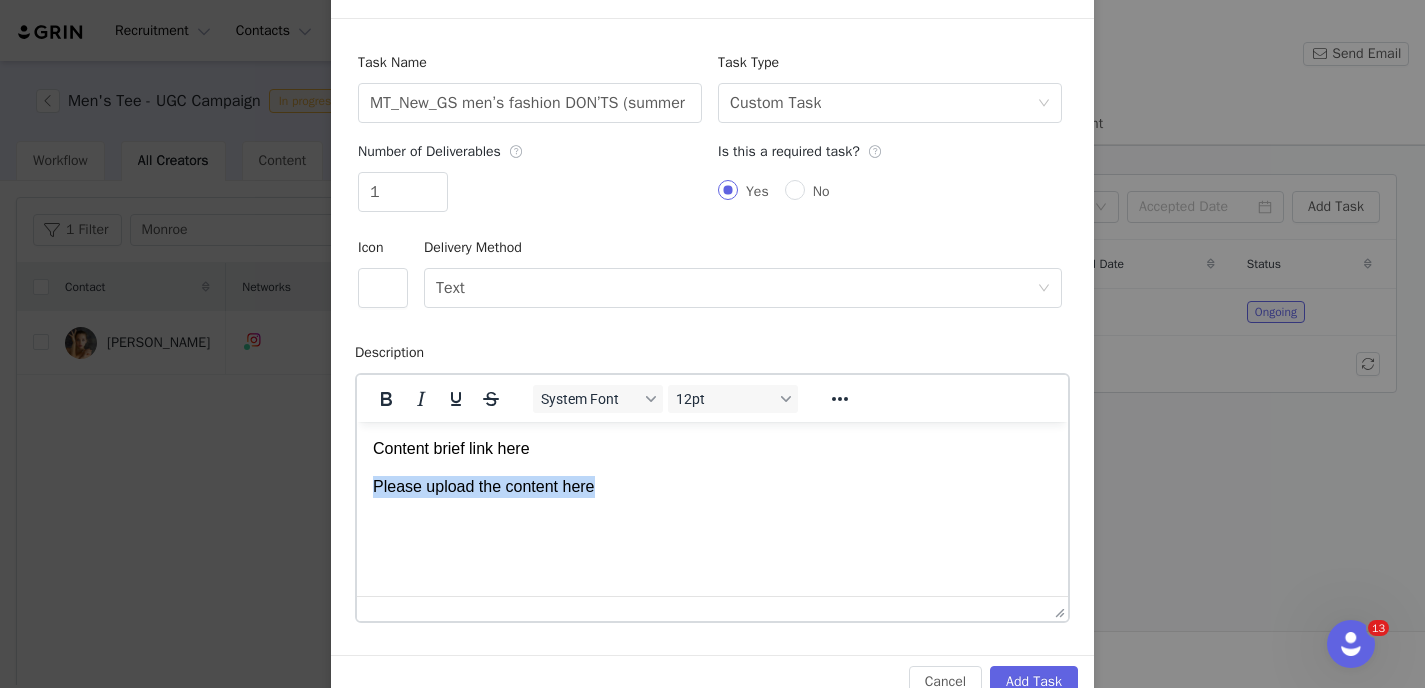 drag, startPoint x: 639, startPoint y: 493, endPoint x: 350, endPoint y: 489, distance: 289.02768 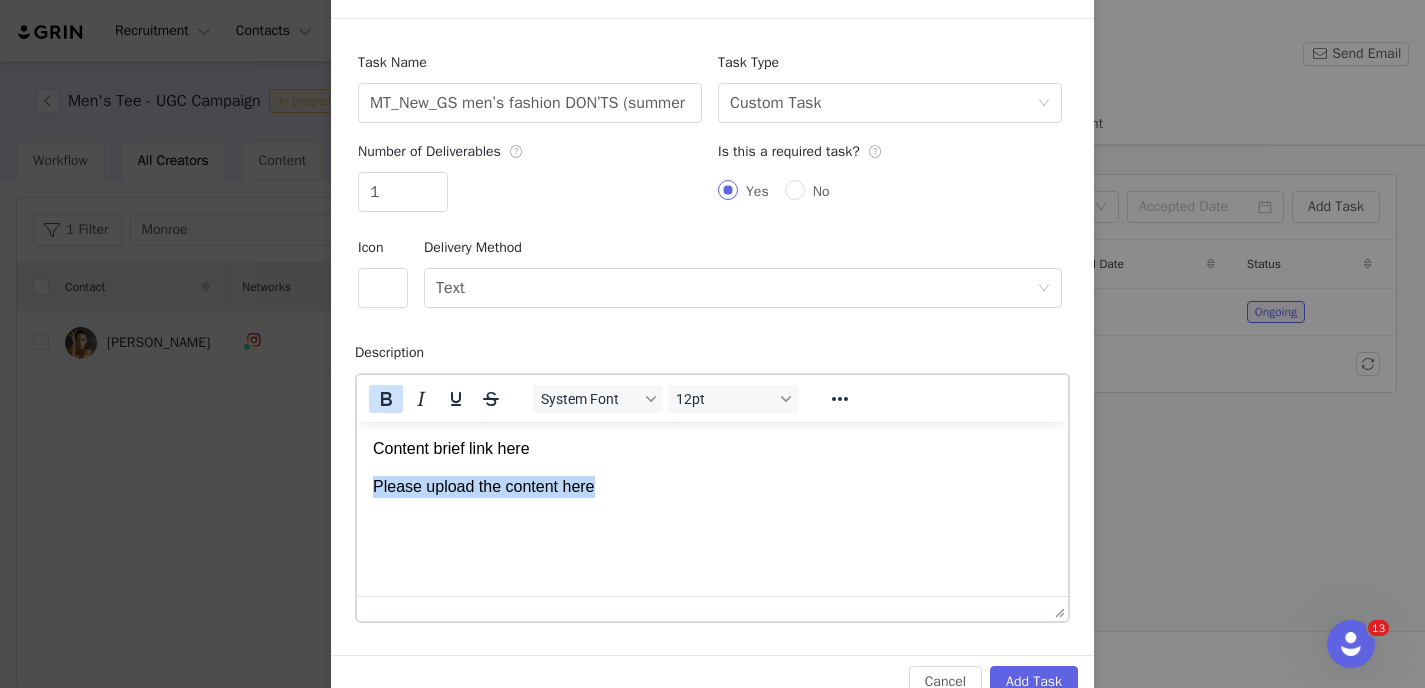 click 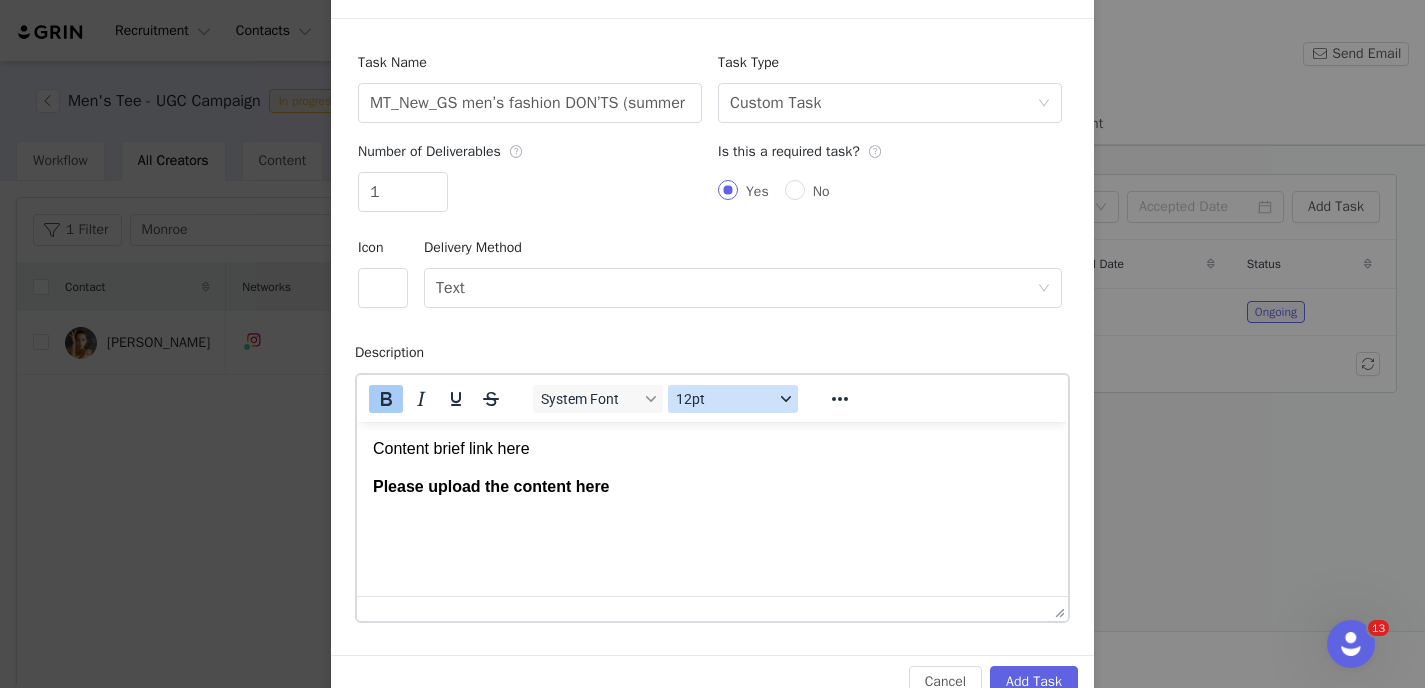 click 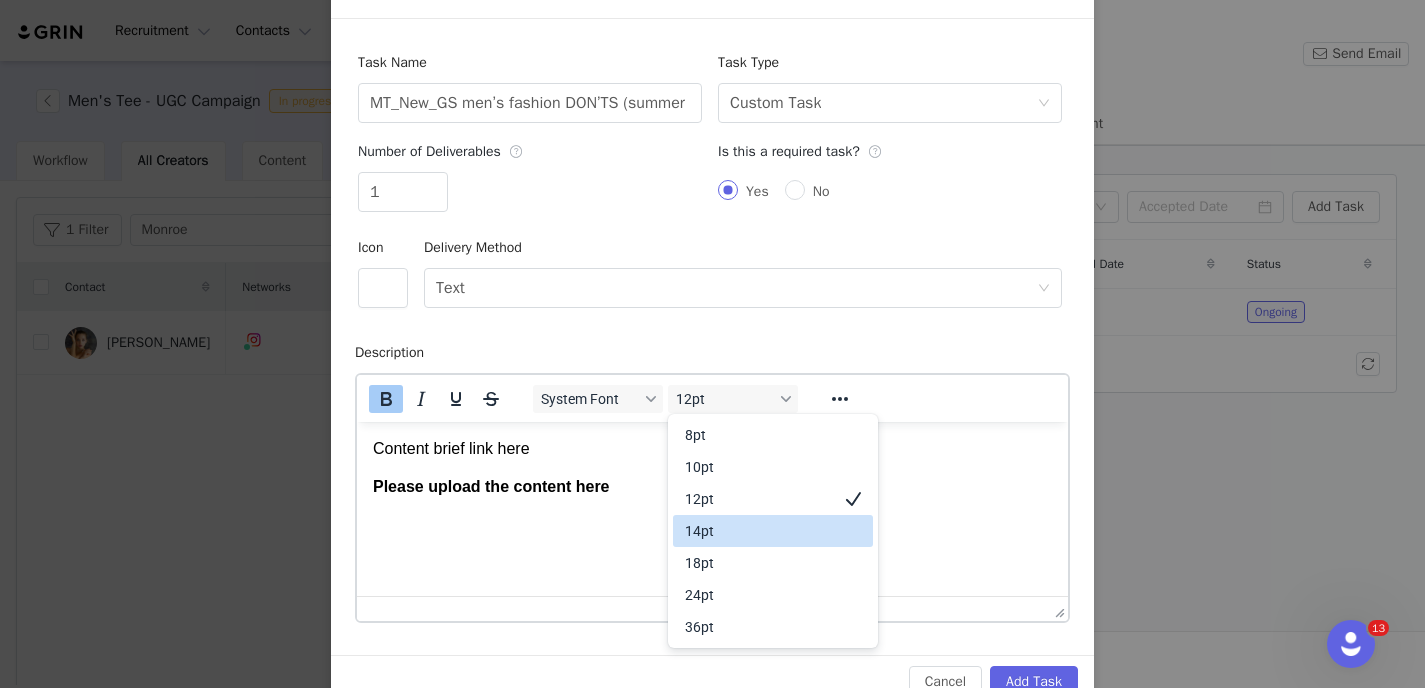 click on "14pt" at bounding box center (759, 531) 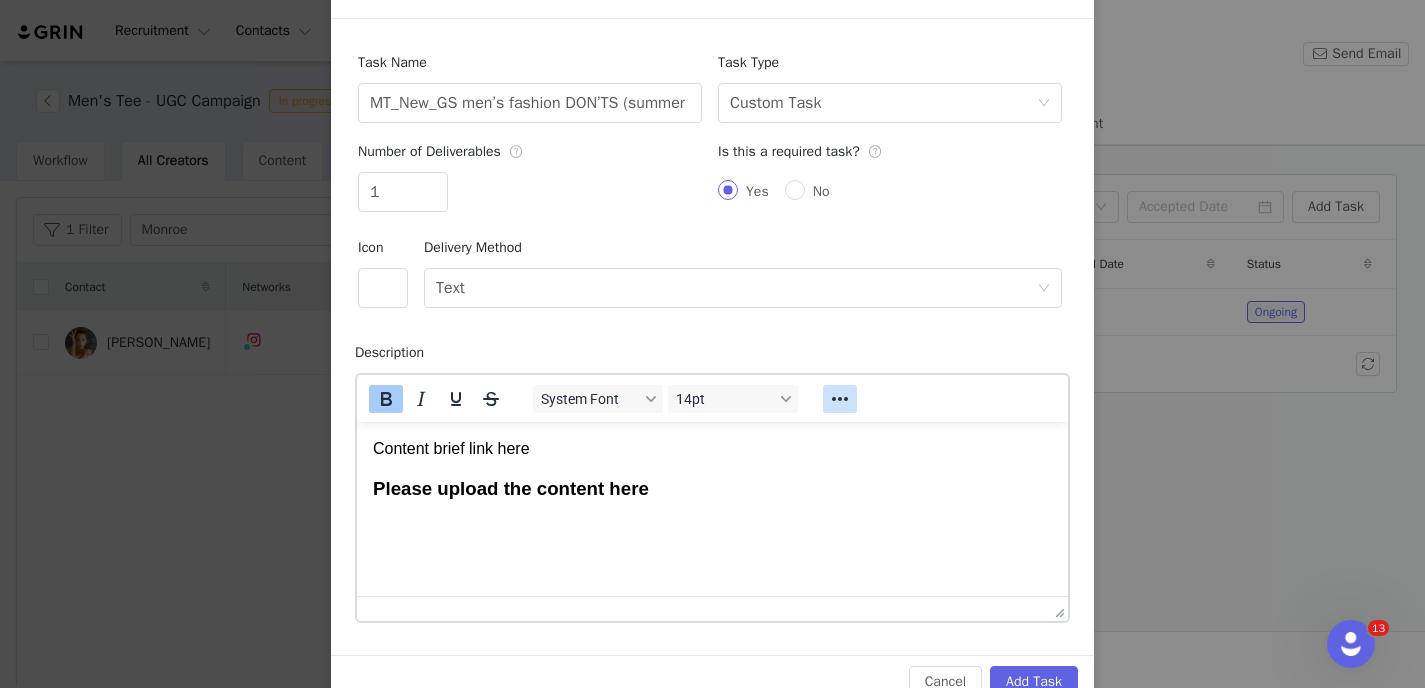 click 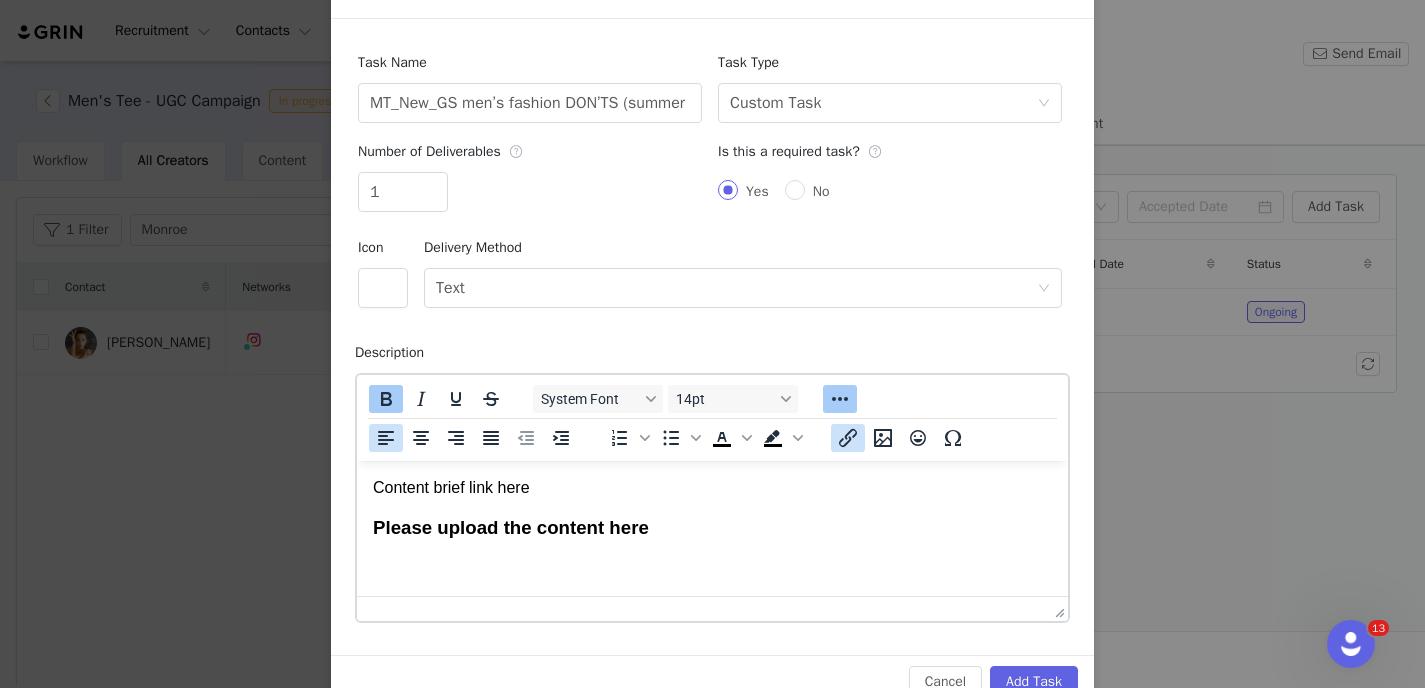 click 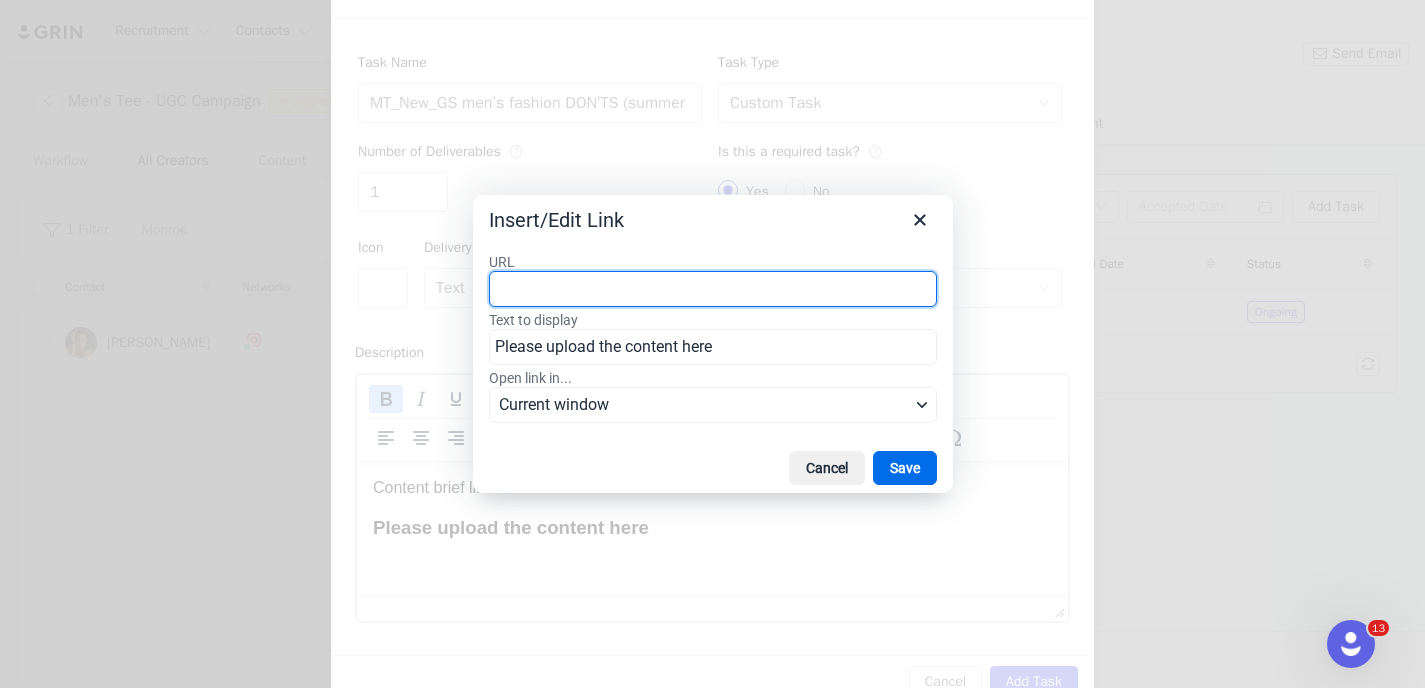 paste on "[URL][DOMAIN_NAME]" 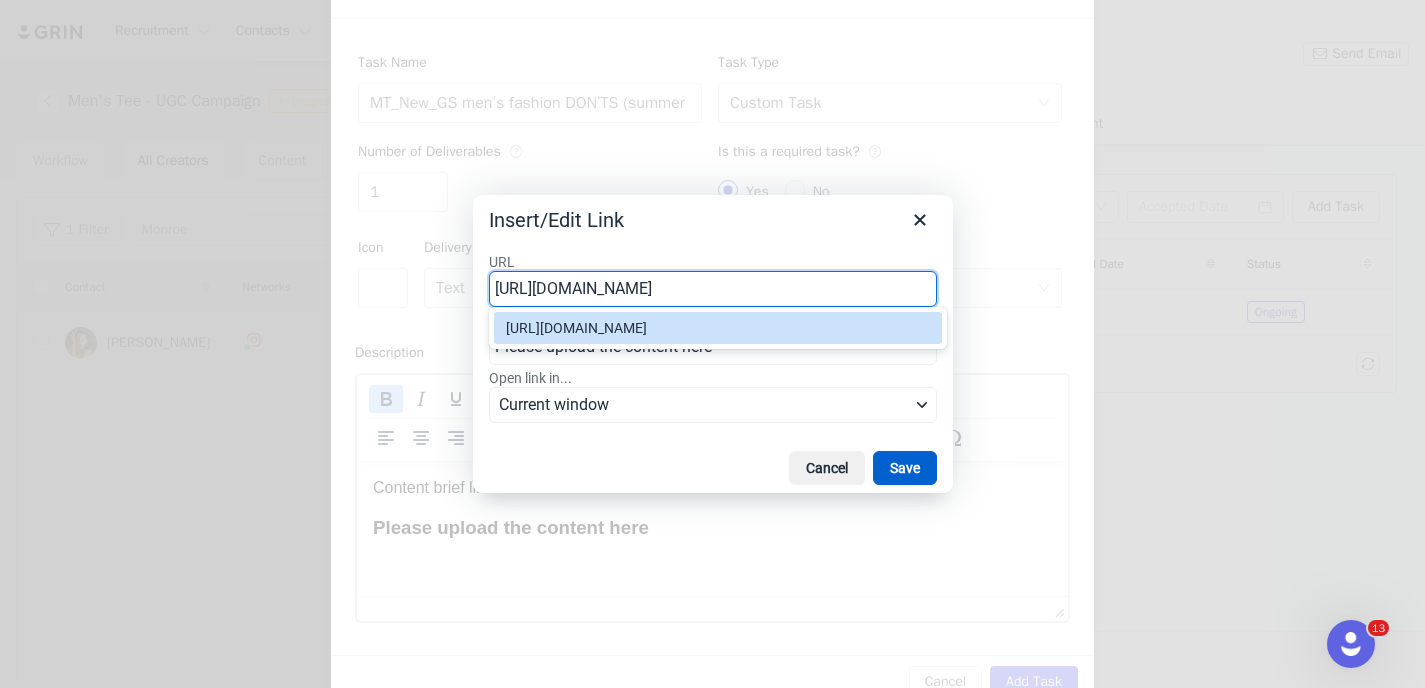 click on "Save" at bounding box center [905, 468] 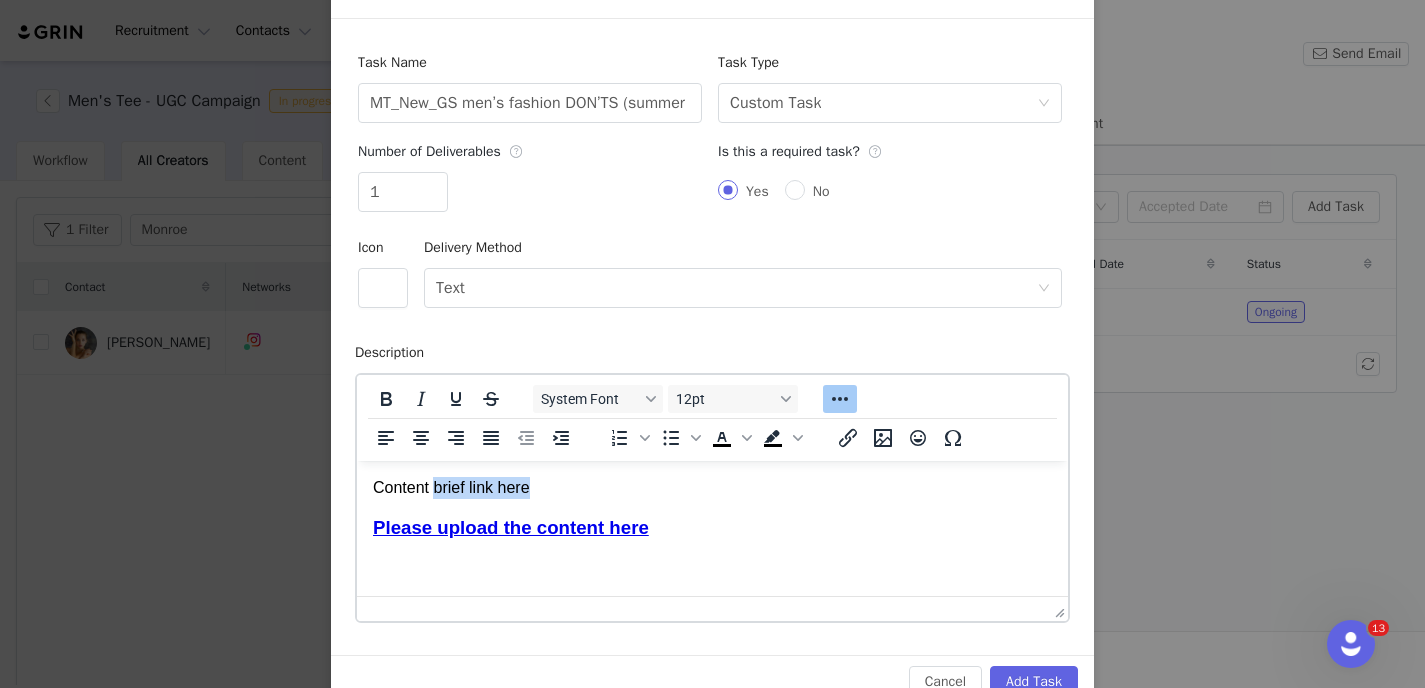 drag, startPoint x: 544, startPoint y: 493, endPoint x: 435, endPoint y: 482, distance: 109.55364 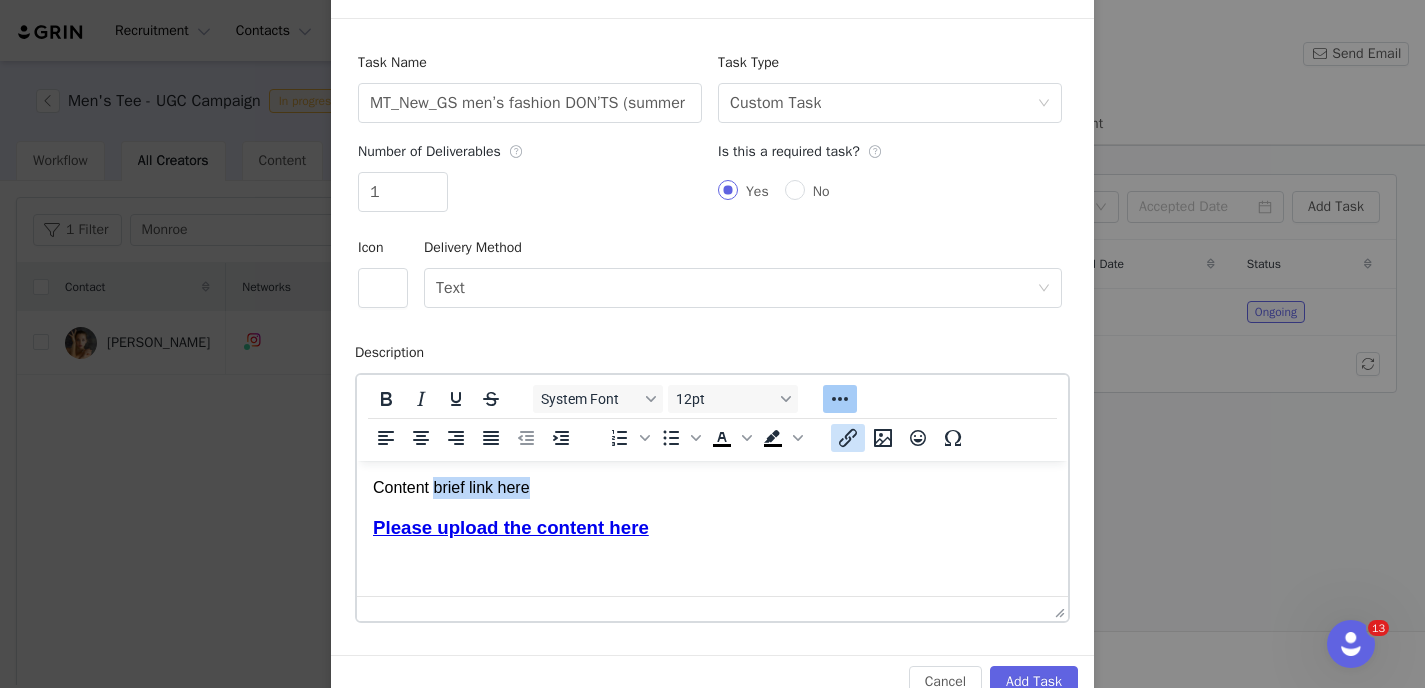 click 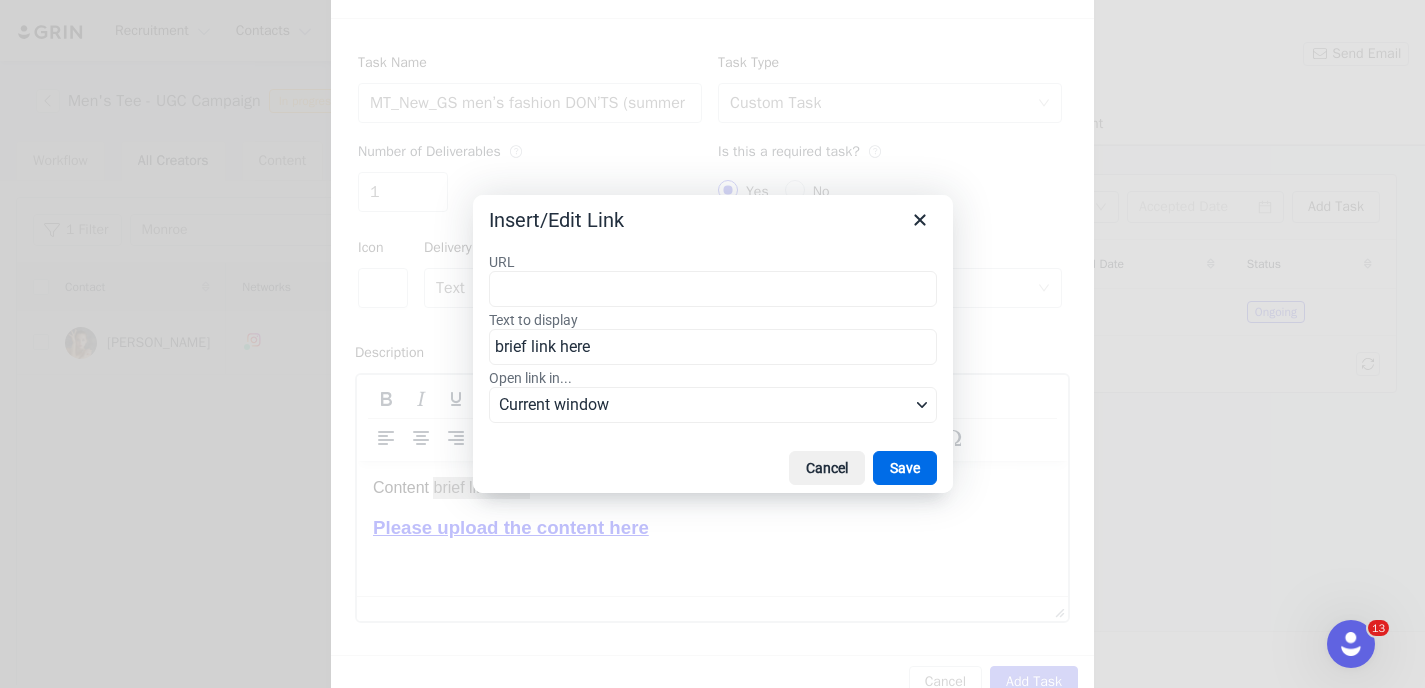 type on "[URL][DOMAIN_NAME]" 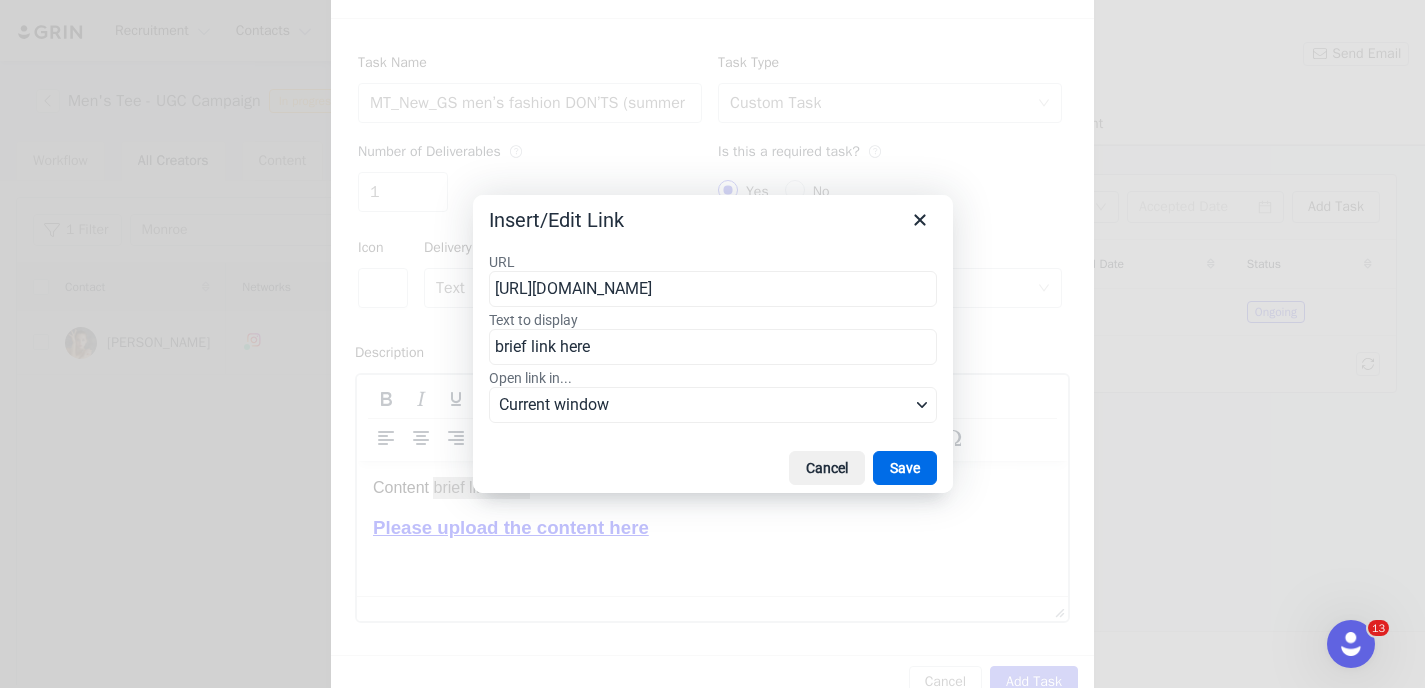scroll, scrollTop: 0, scrollLeft: 370, axis: horizontal 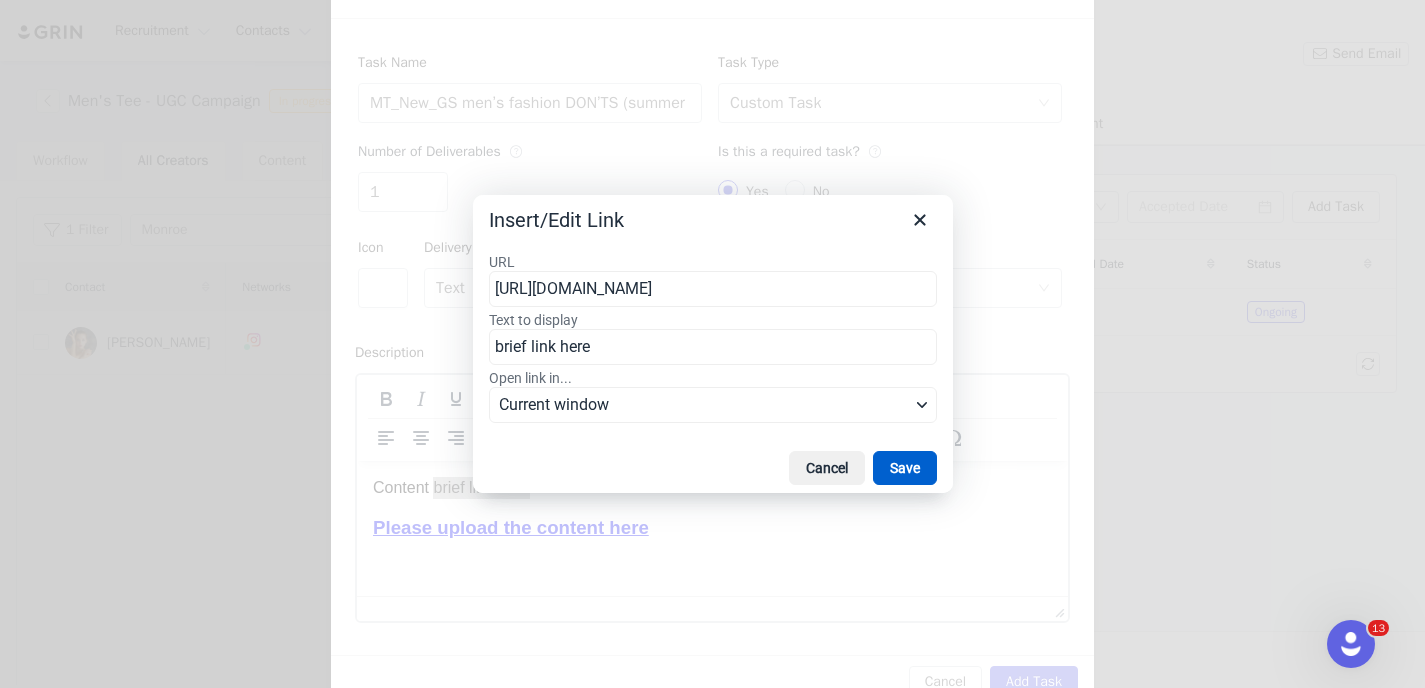 drag, startPoint x: 896, startPoint y: 469, endPoint x: 539, endPoint y: 9, distance: 582.2791 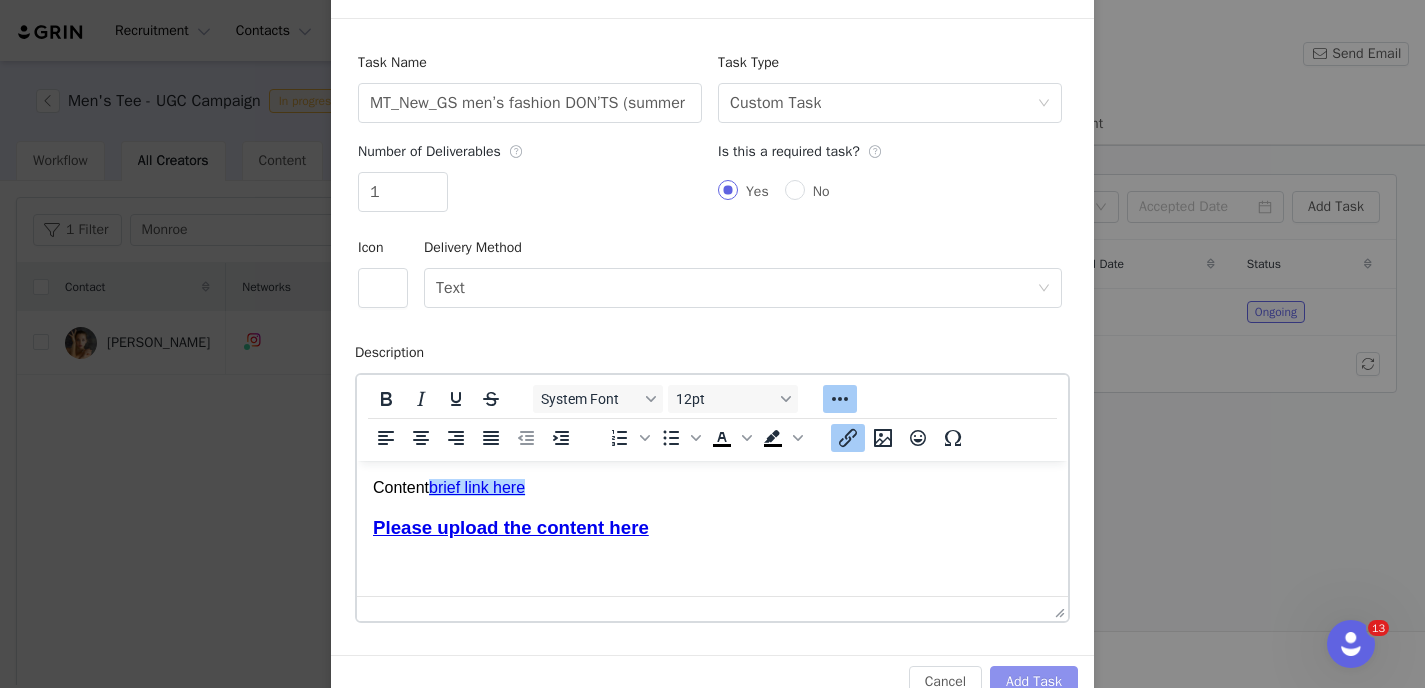 click on "Add Task" at bounding box center (1034, 682) 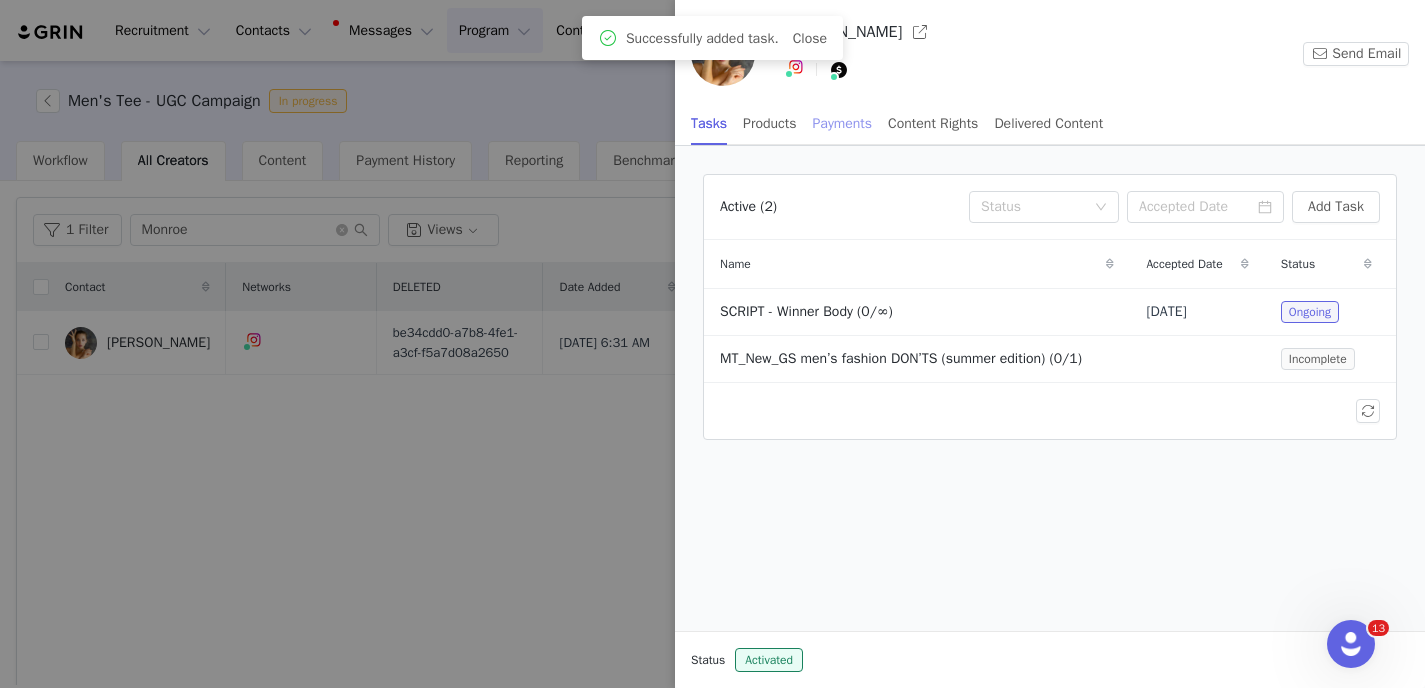 click on "Payments" at bounding box center [843, 123] 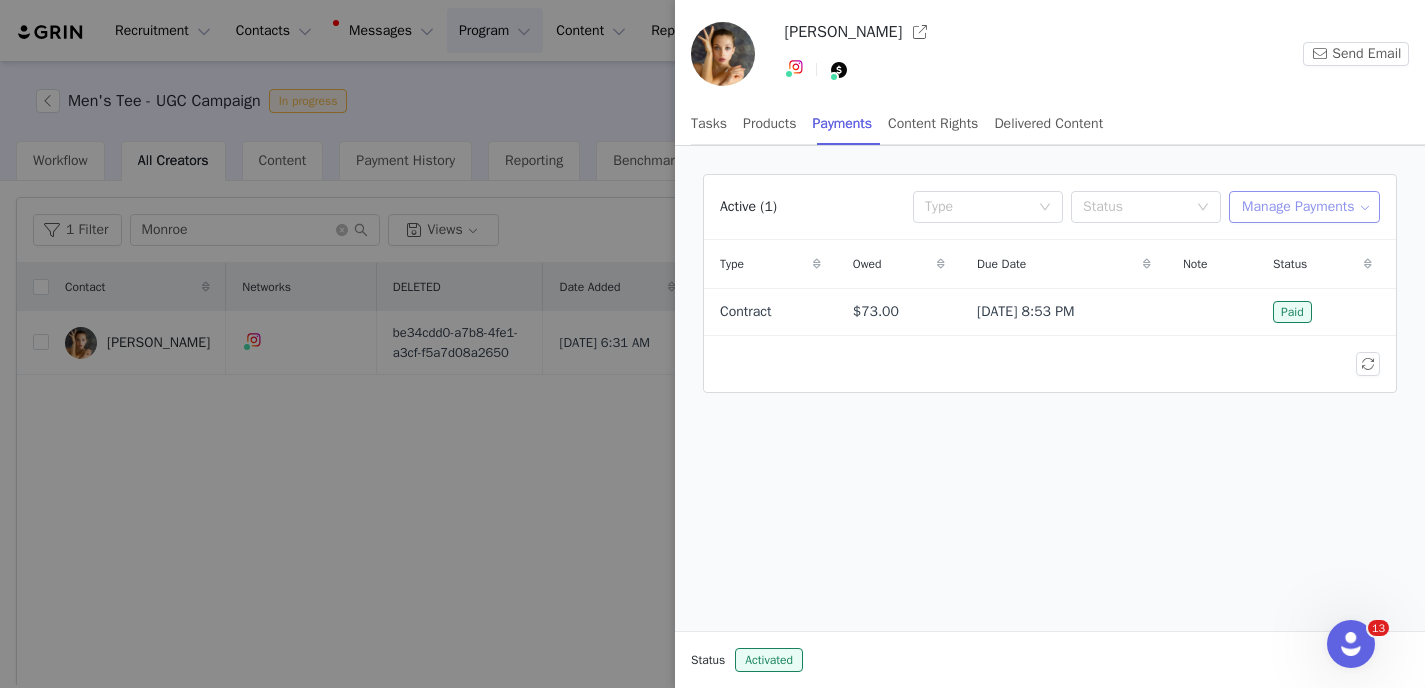 click on "Manage Payments" at bounding box center (1304, 207) 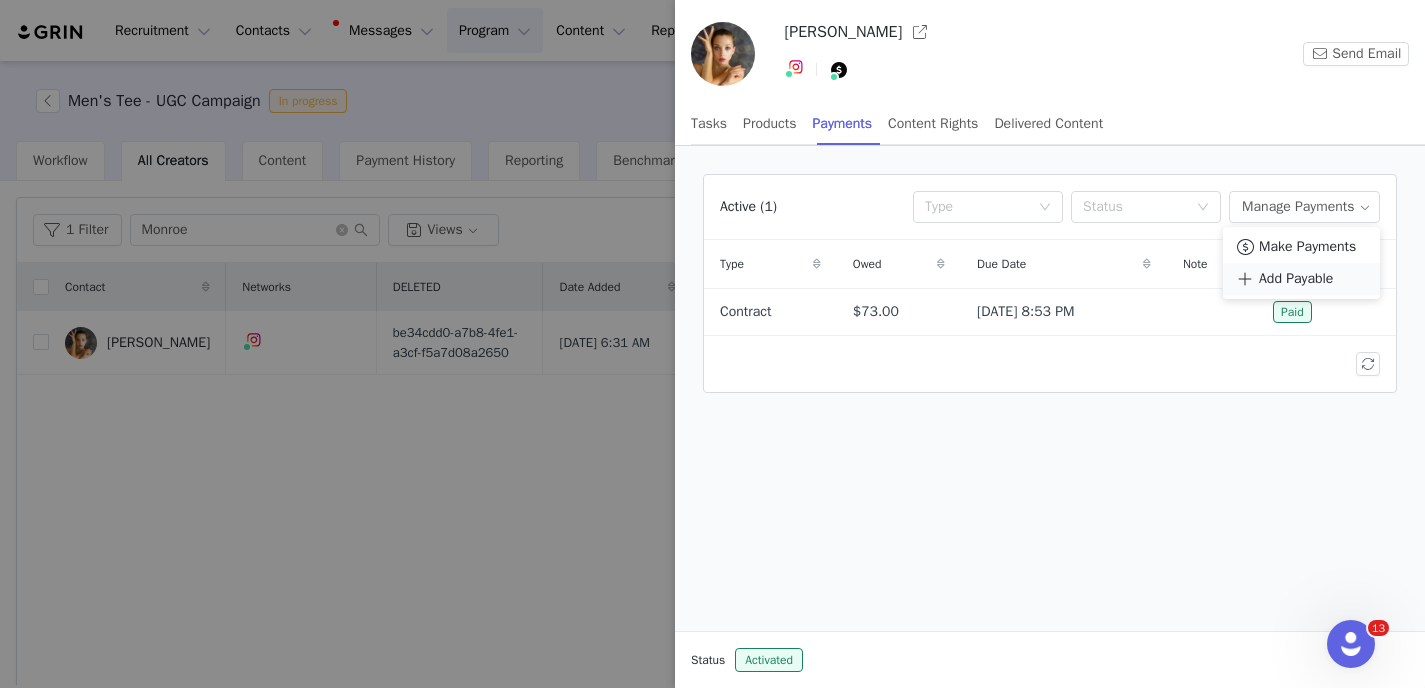 click on "Add Payable" at bounding box center (1296, 279) 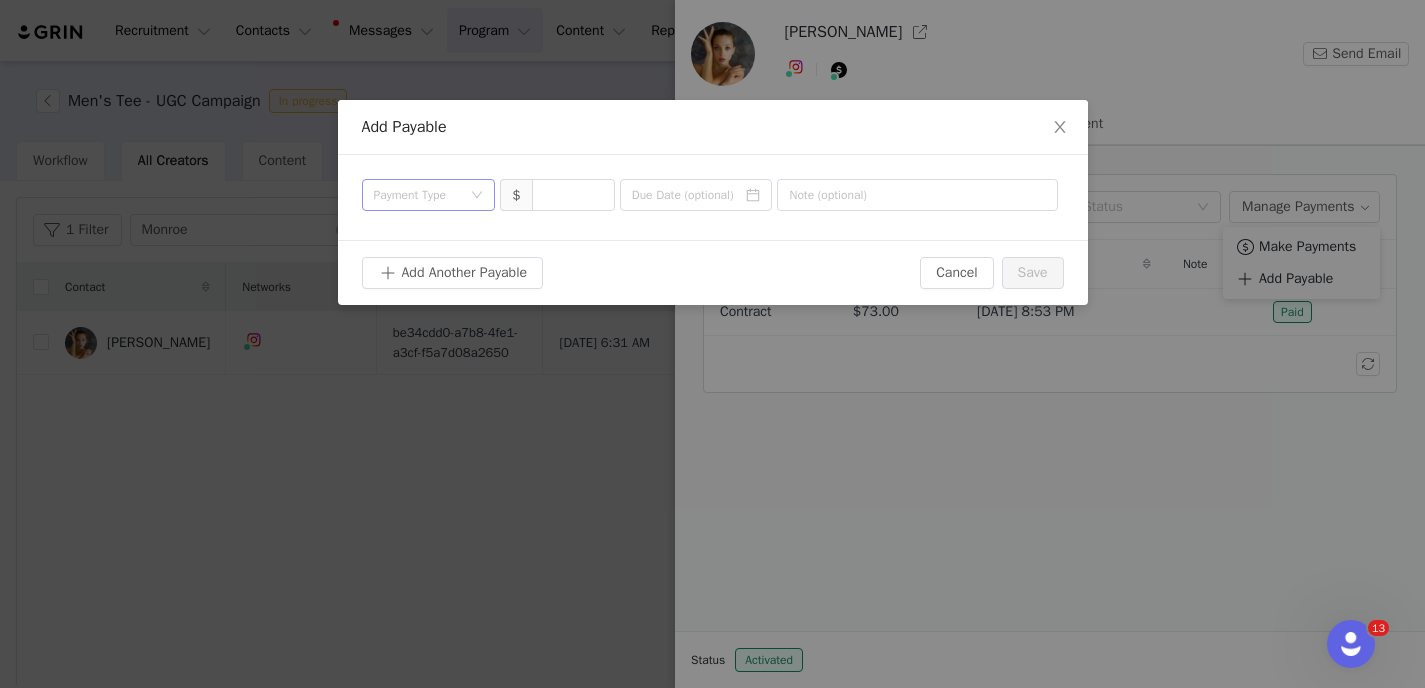 click 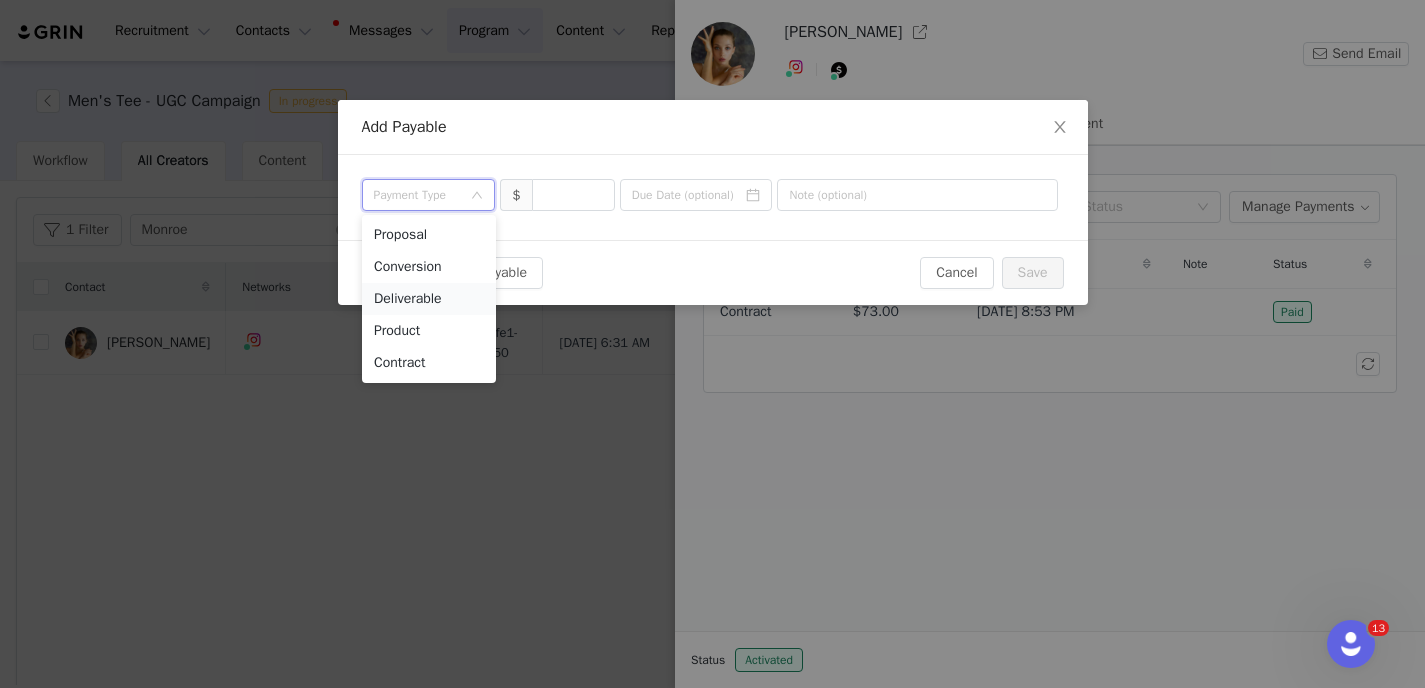 click on "Deliverable" at bounding box center (429, 299) 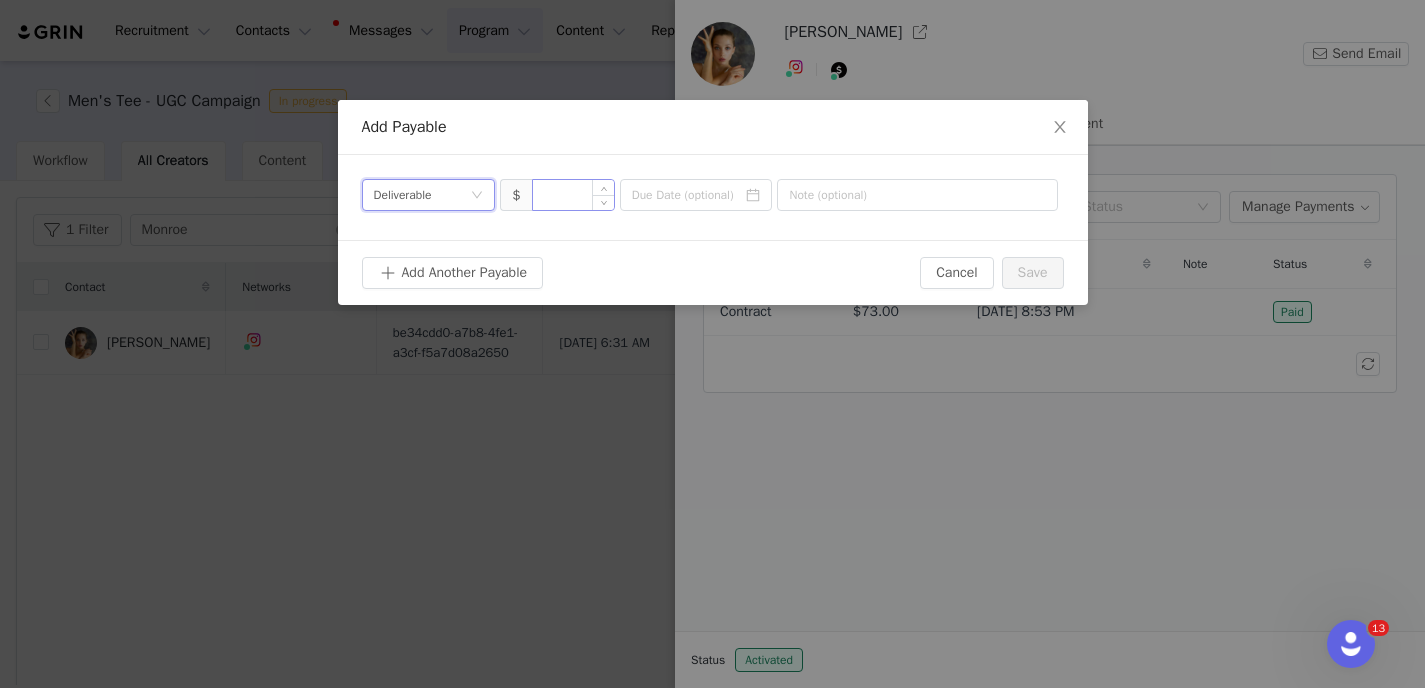 click at bounding box center [573, 195] 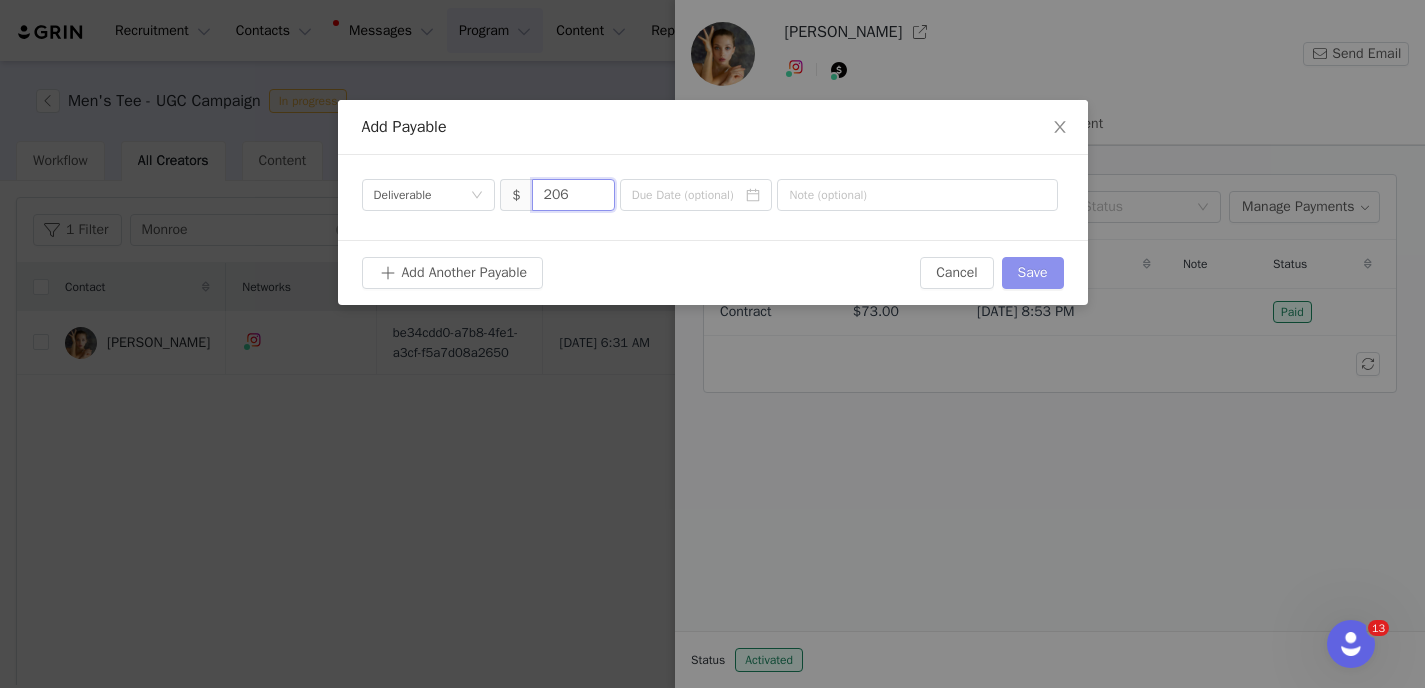 type on "206" 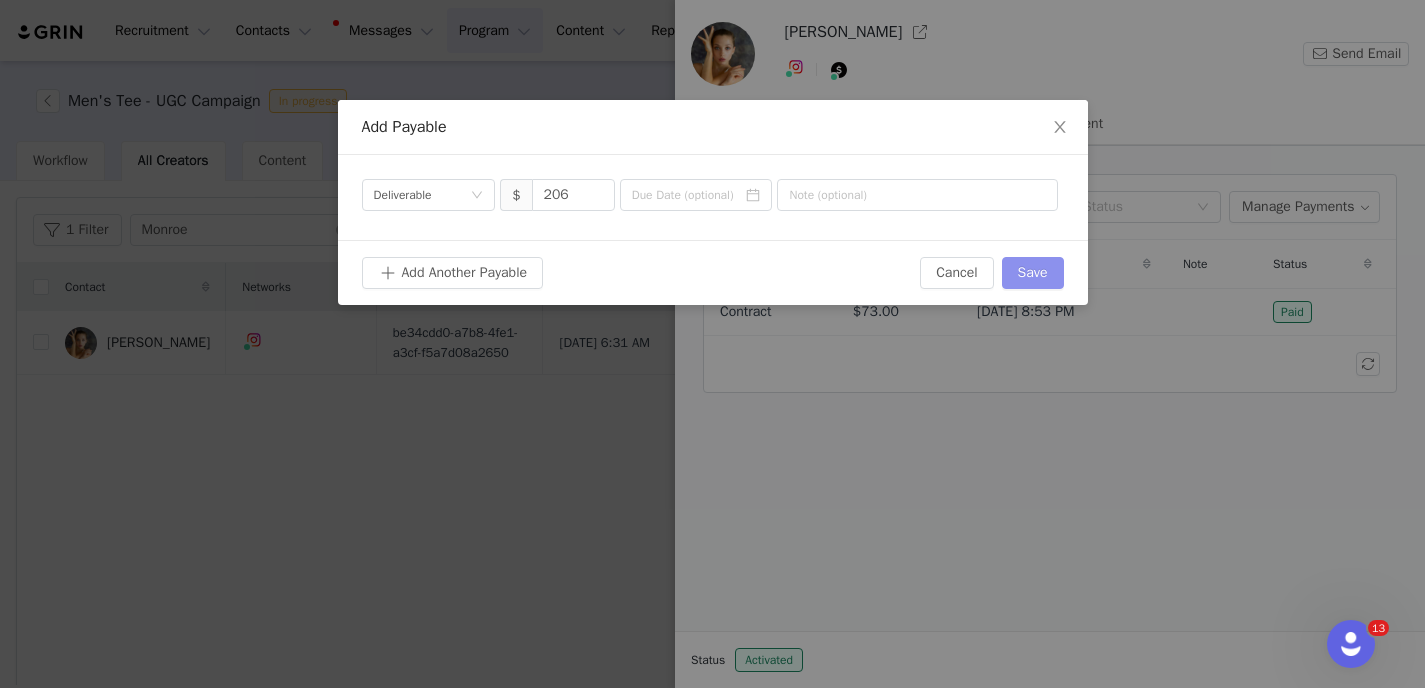 click on "Save" at bounding box center (1033, 273) 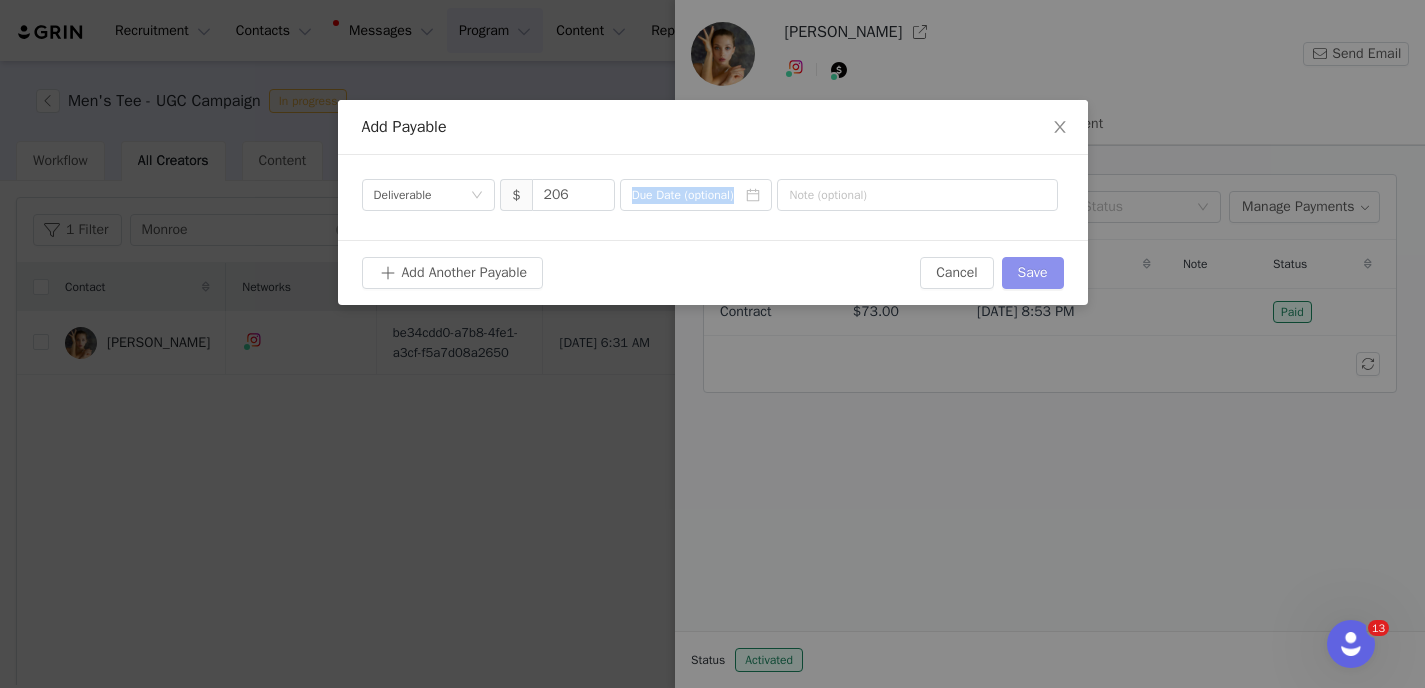 click on "Cancel Save" at bounding box center (991, 273) 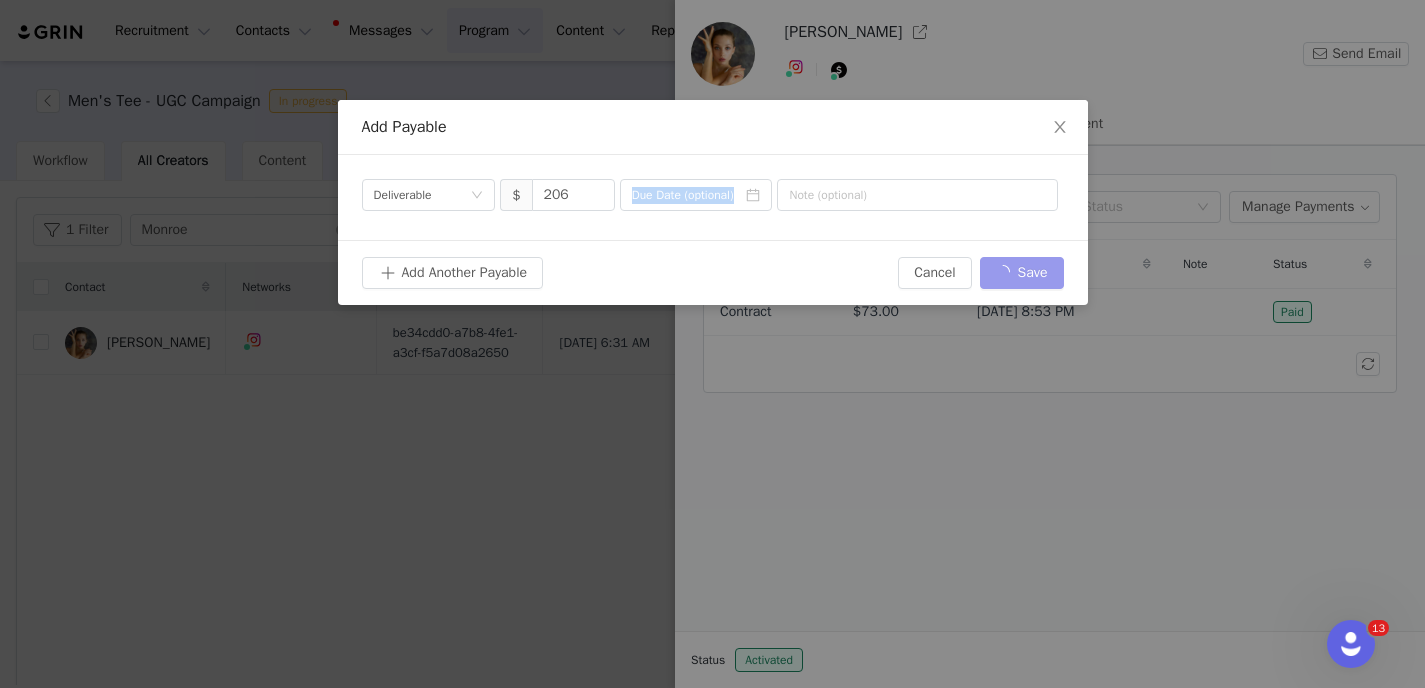 type 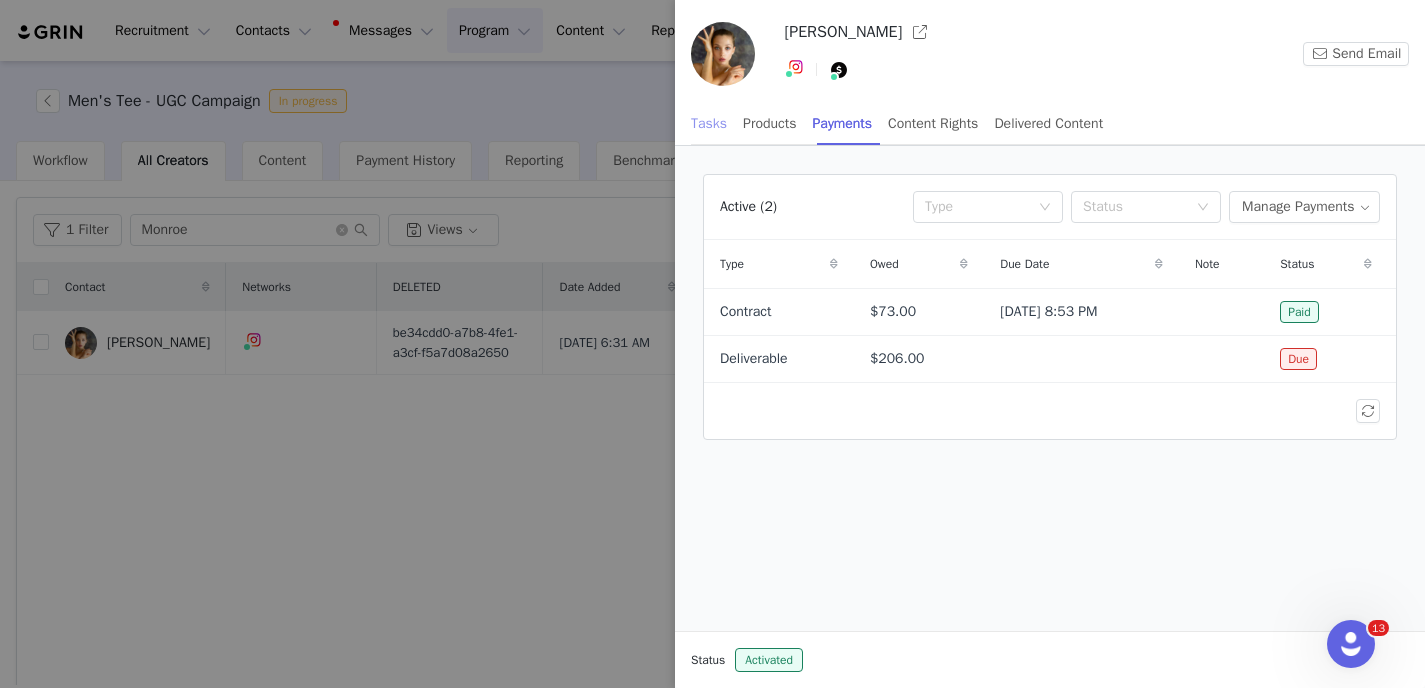 click on "Tasks" at bounding box center (709, 123) 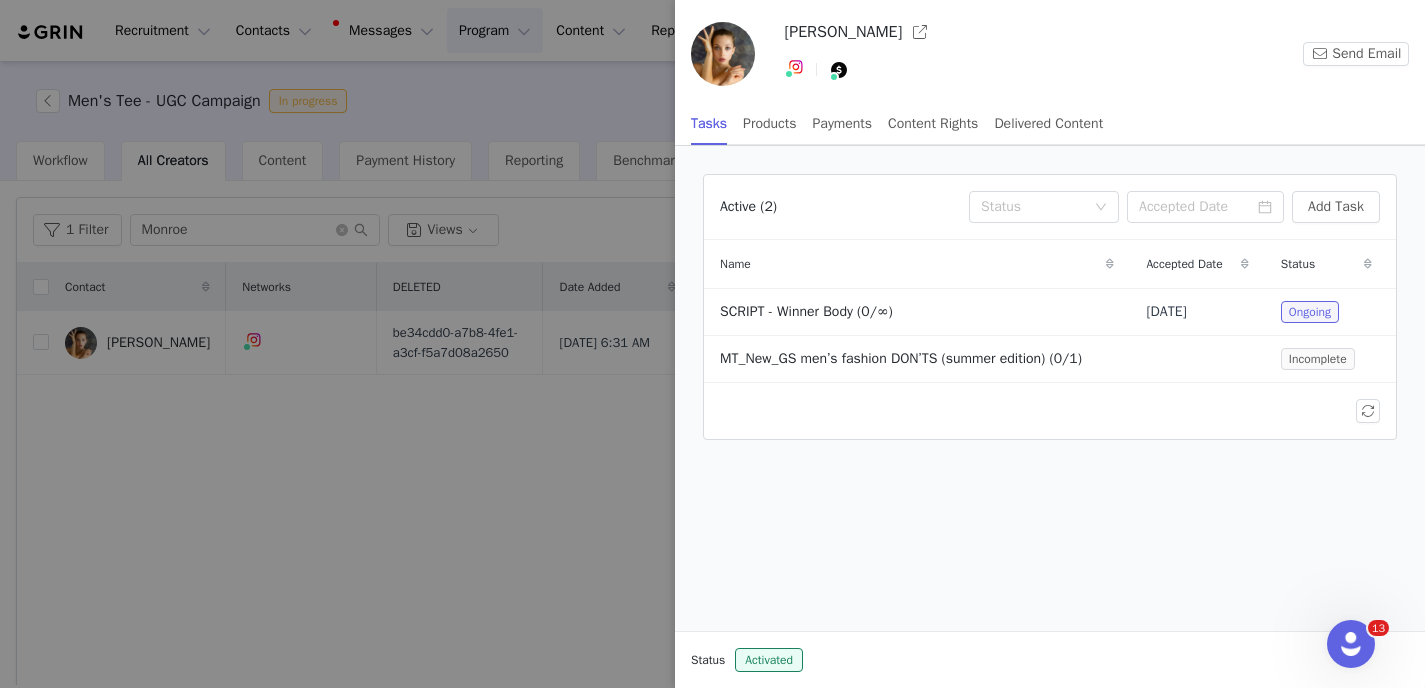 click at bounding box center [712, 344] 